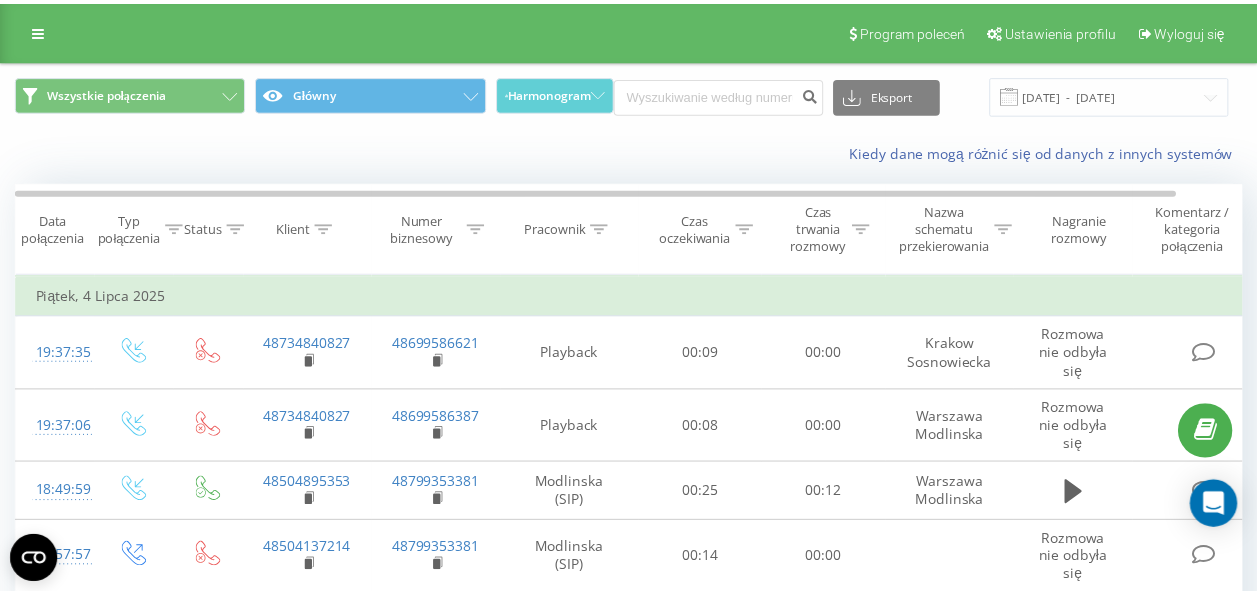 scroll, scrollTop: 0, scrollLeft: 0, axis: both 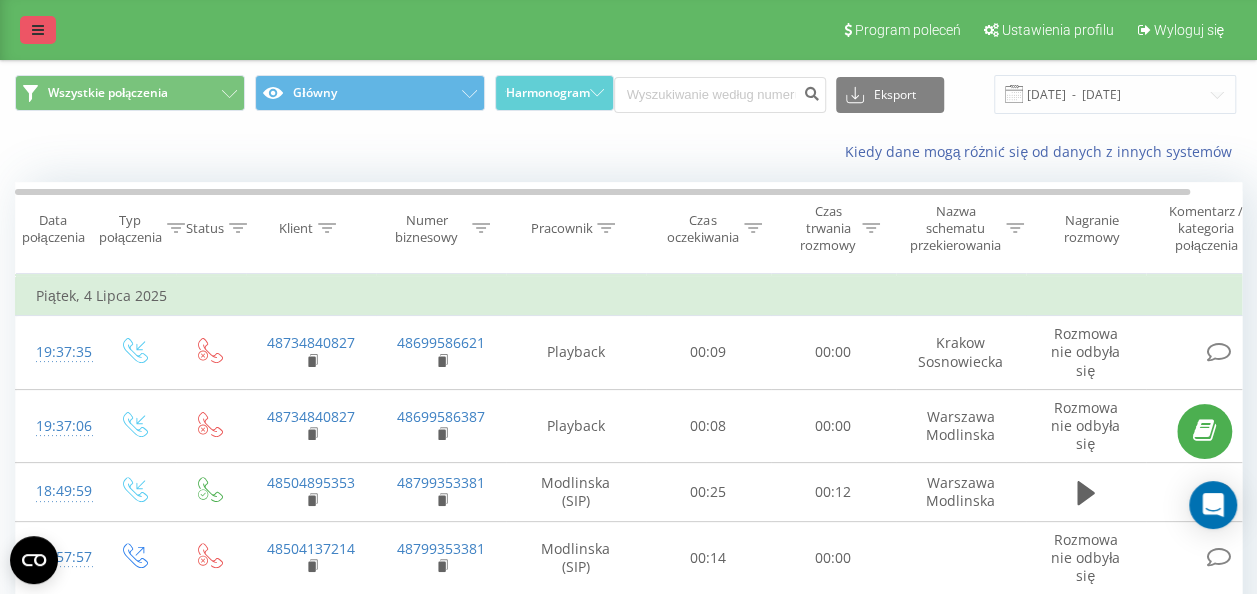 click at bounding box center [38, 30] 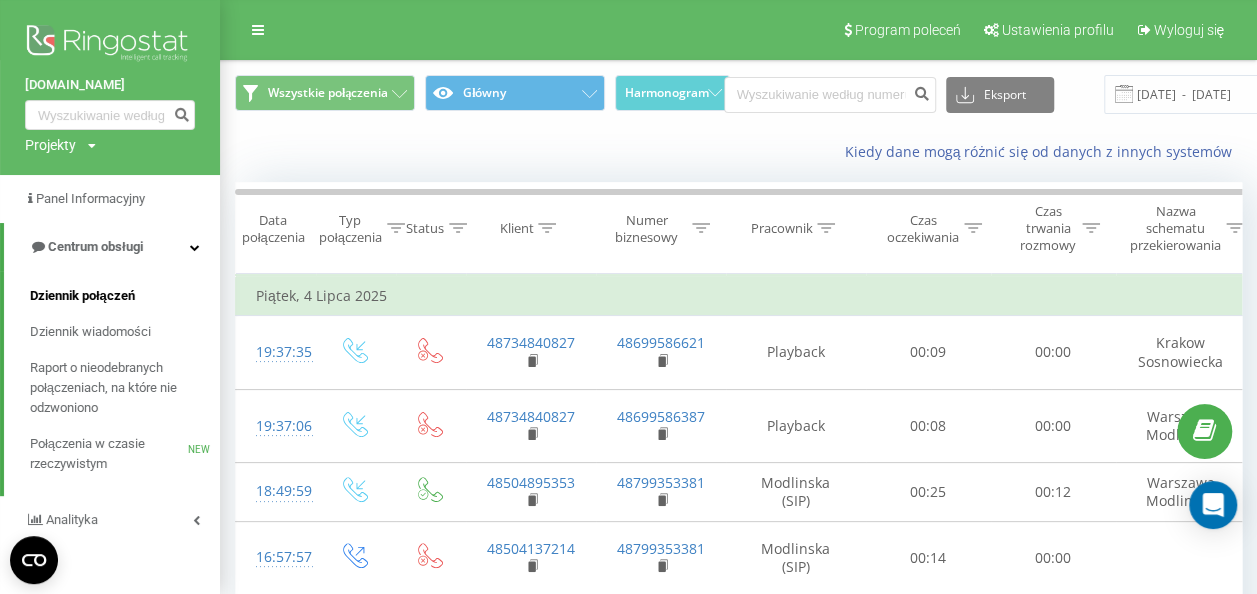click on "Dziennik połączeń" at bounding box center (82, 296) 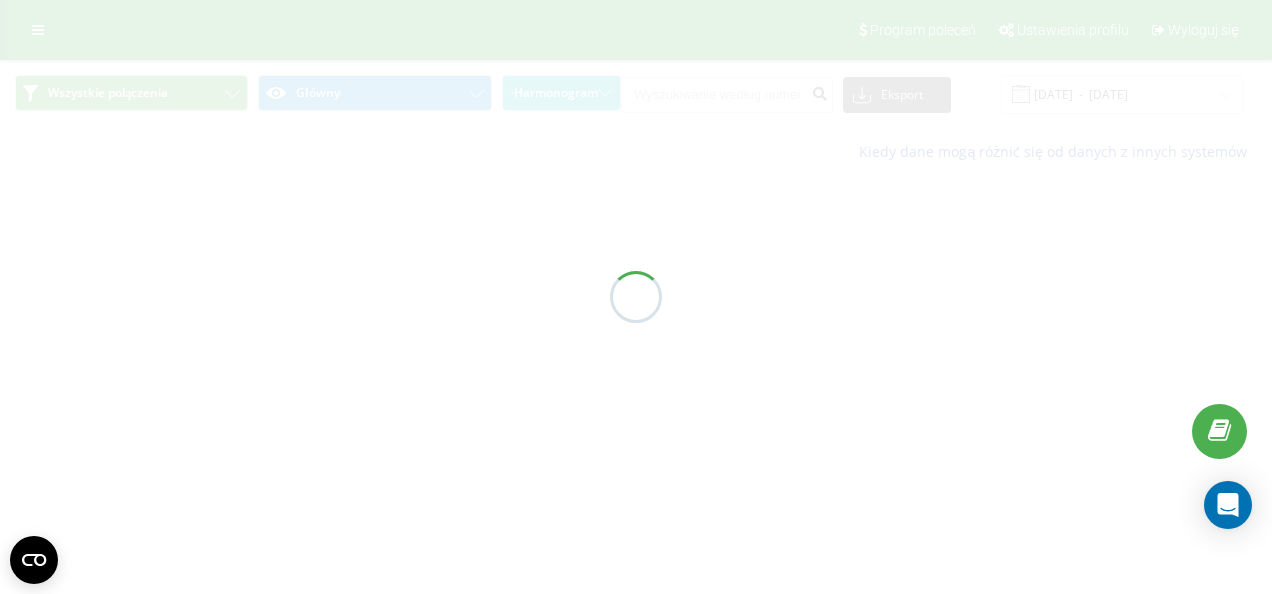 scroll, scrollTop: 0, scrollLeft: 0, axis: both 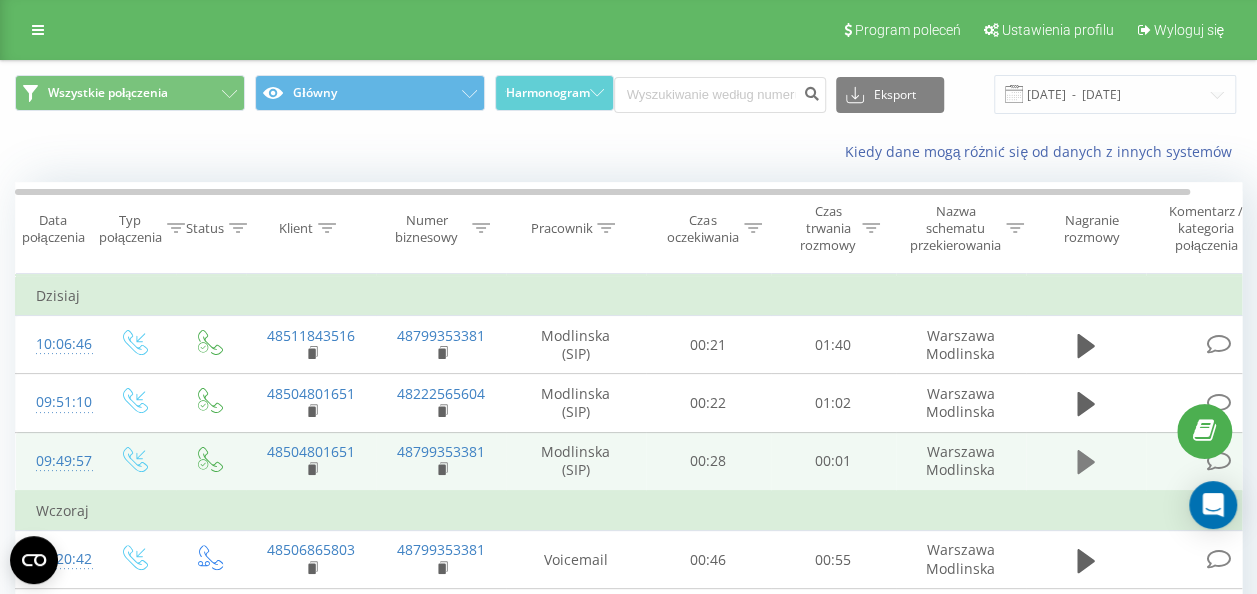 click 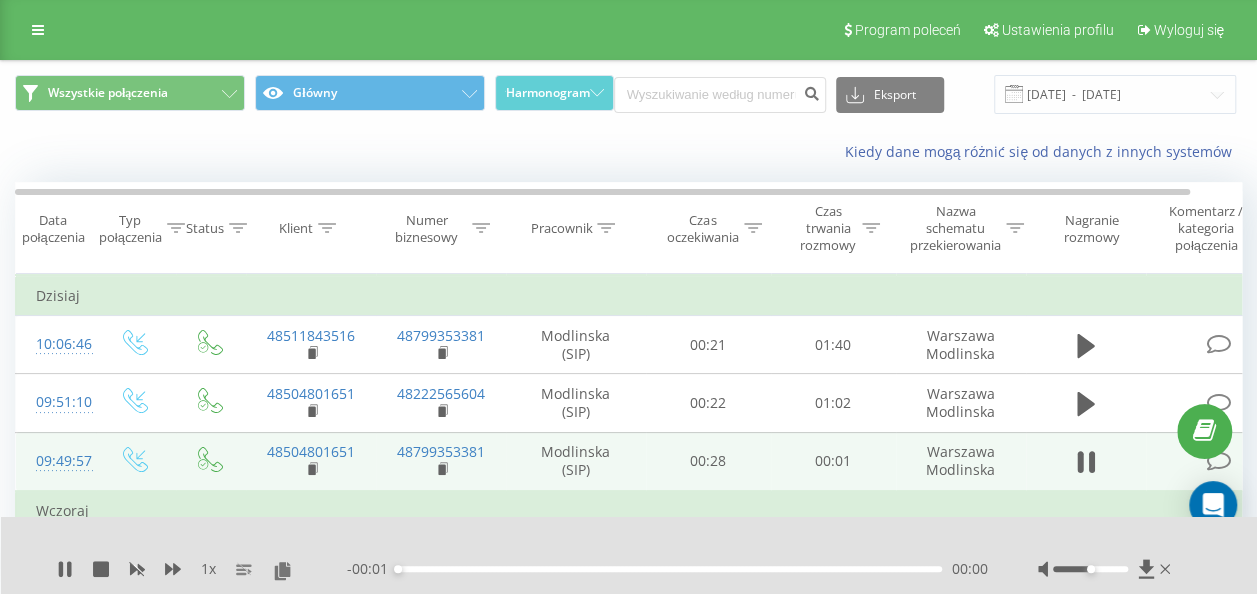 scroll, scrollTop: 100, scrollLeft: 0, axis: vertical 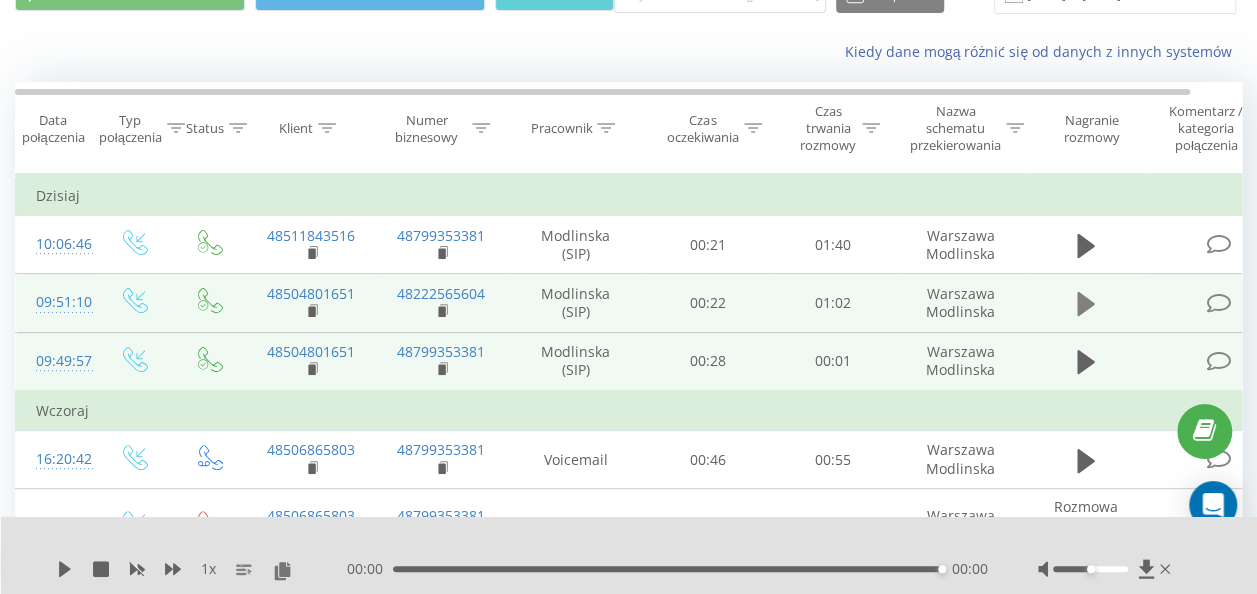click 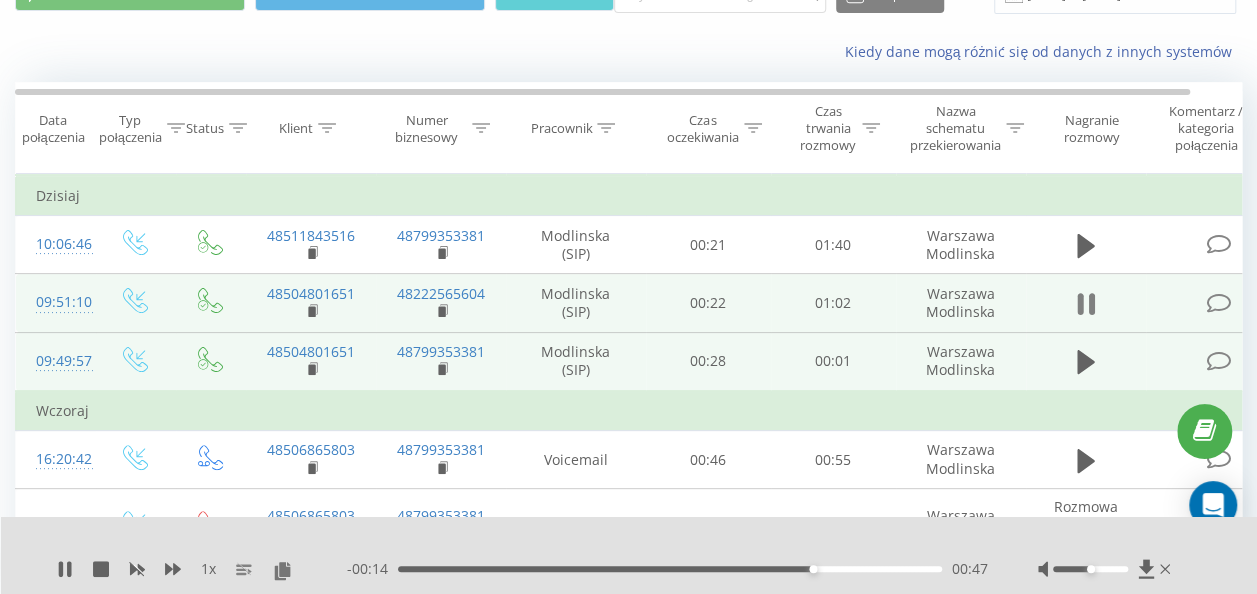 click 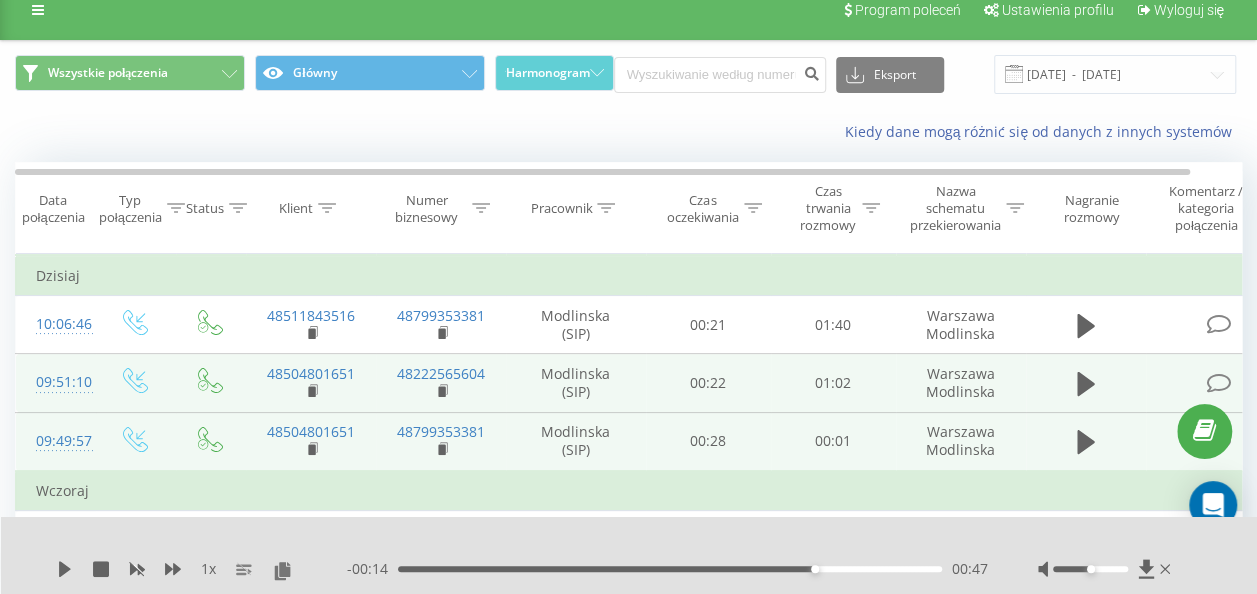 scroll, scrollTop: 0, scrollLeft: 0, axis: both 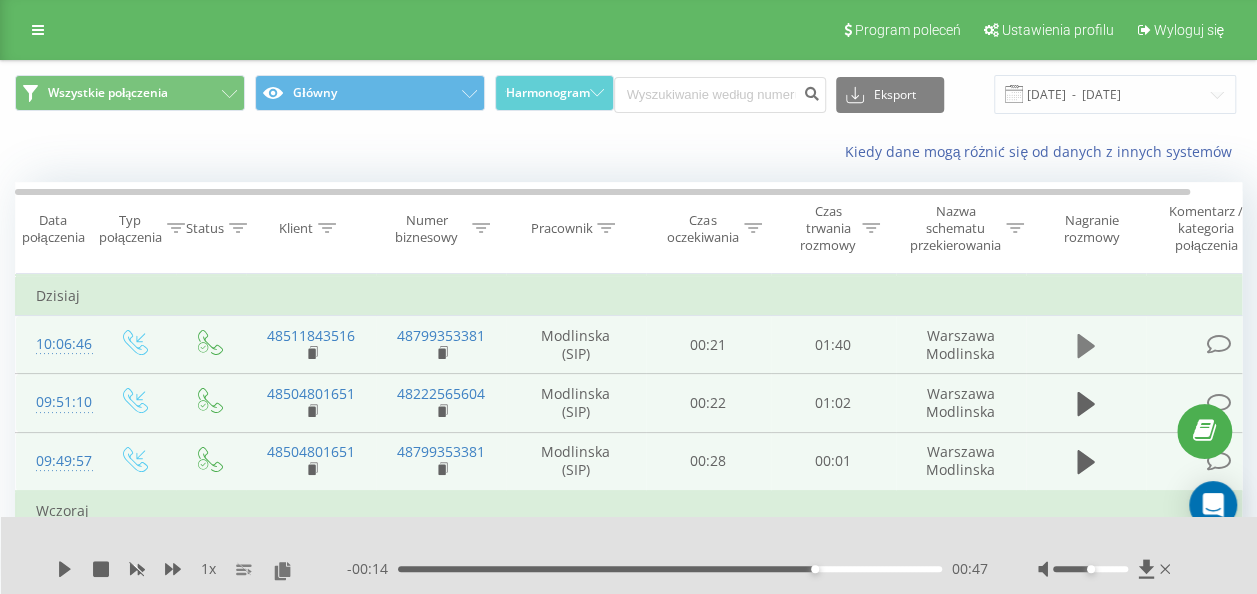click 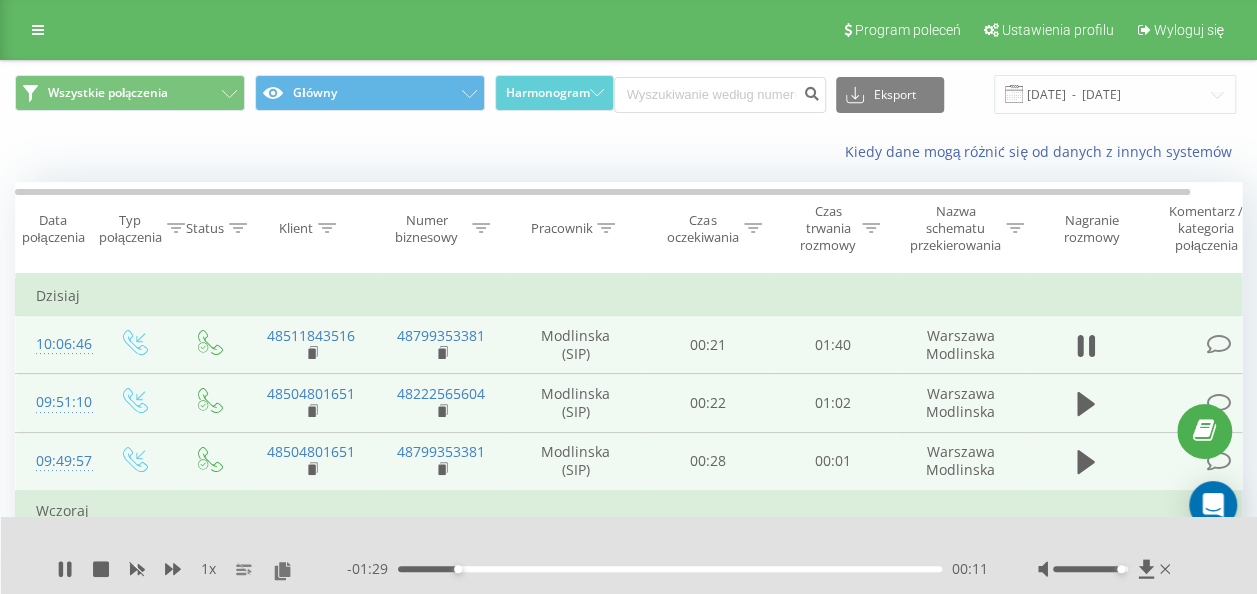 drag, startPoint x: 1092, startPoint y: 571, endPoint x: 1119, endPoint y: 576, distance: 27.45906 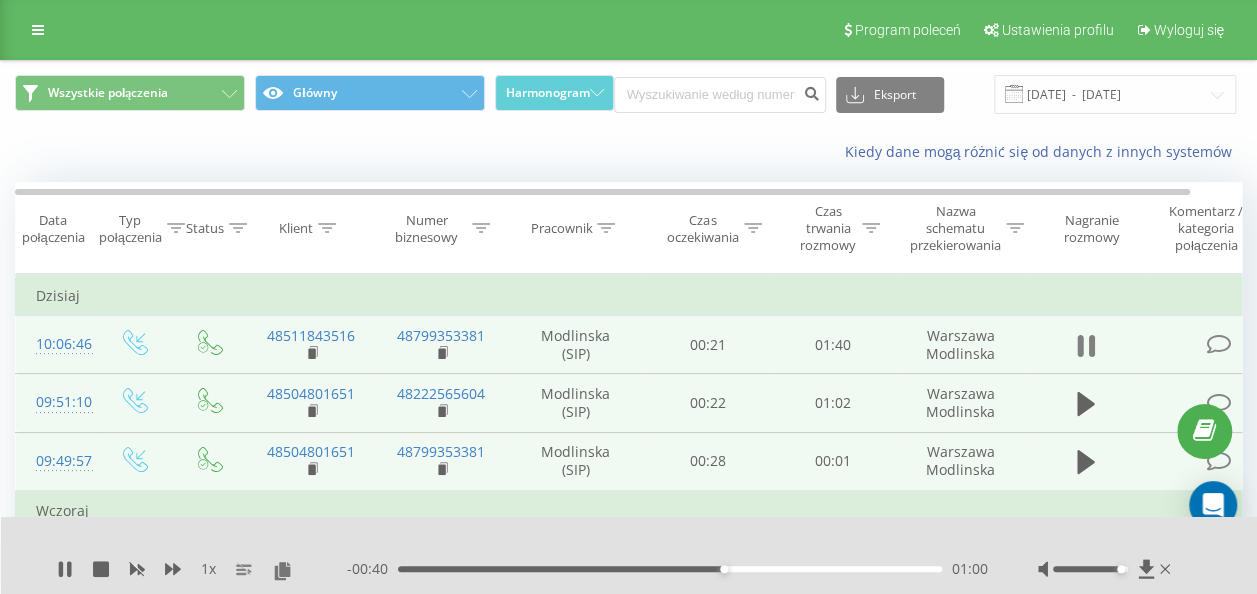 click 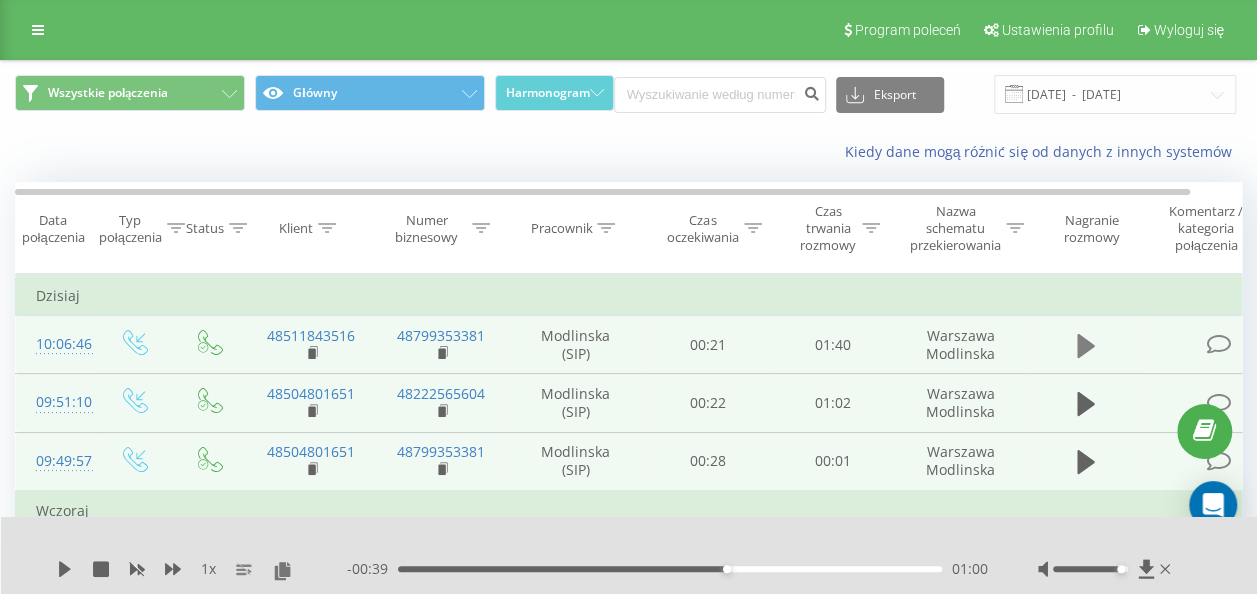 click 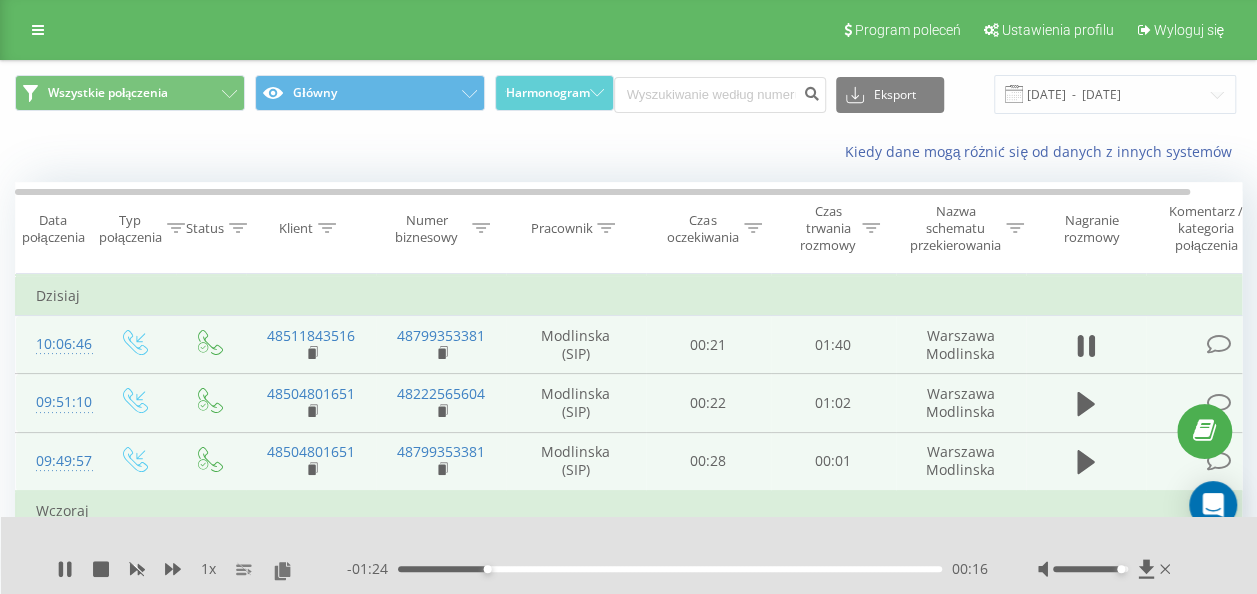 click on "00:16" at bounding box center (670, 569) 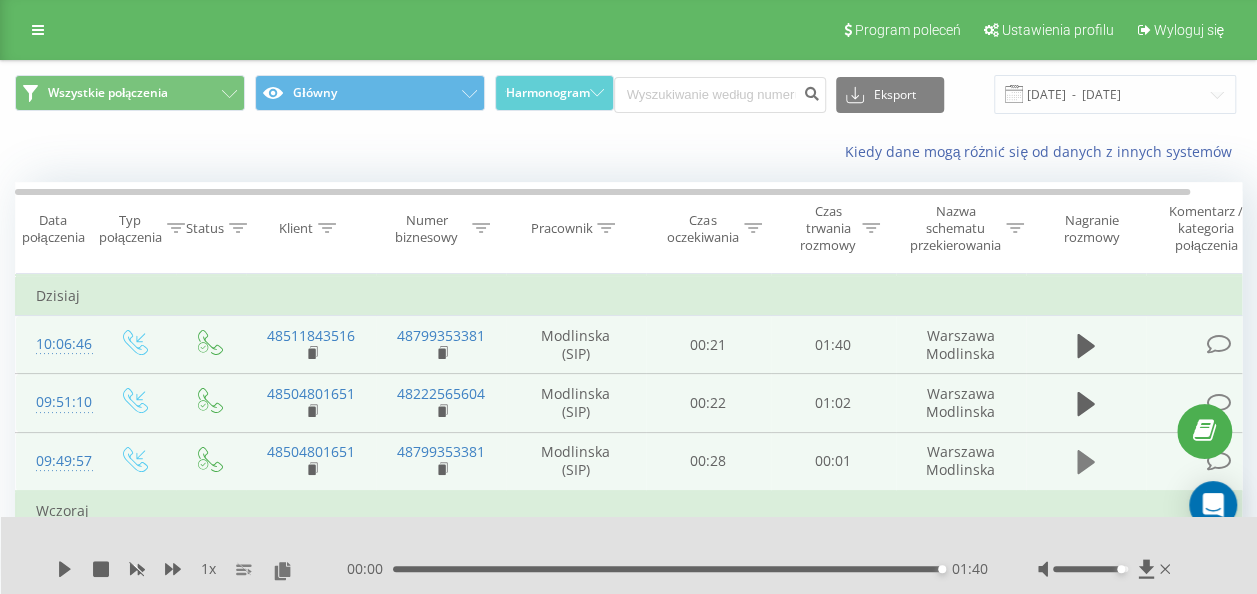 click 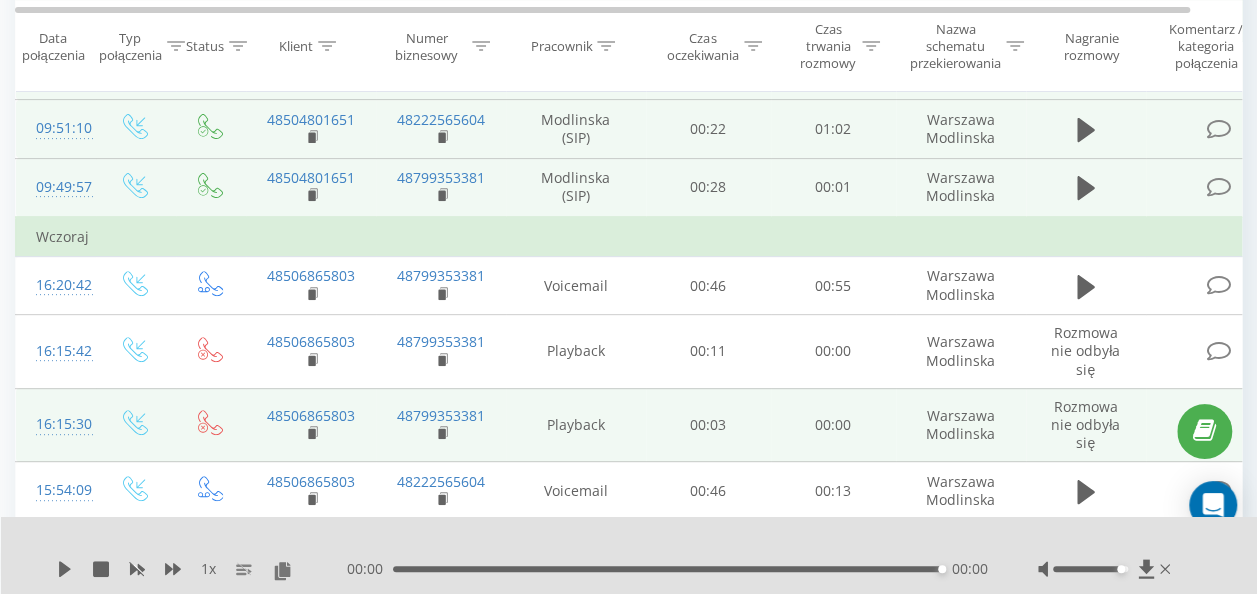 scroll, scrollTop: 300, scrollLeft: 0, axis: vertical 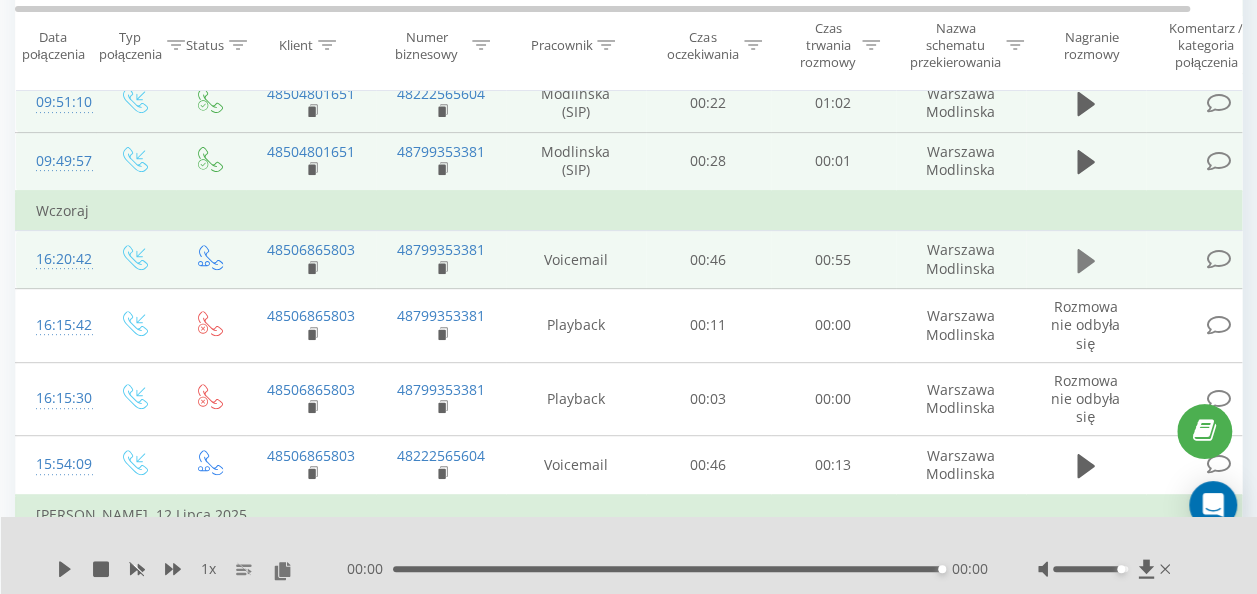 click 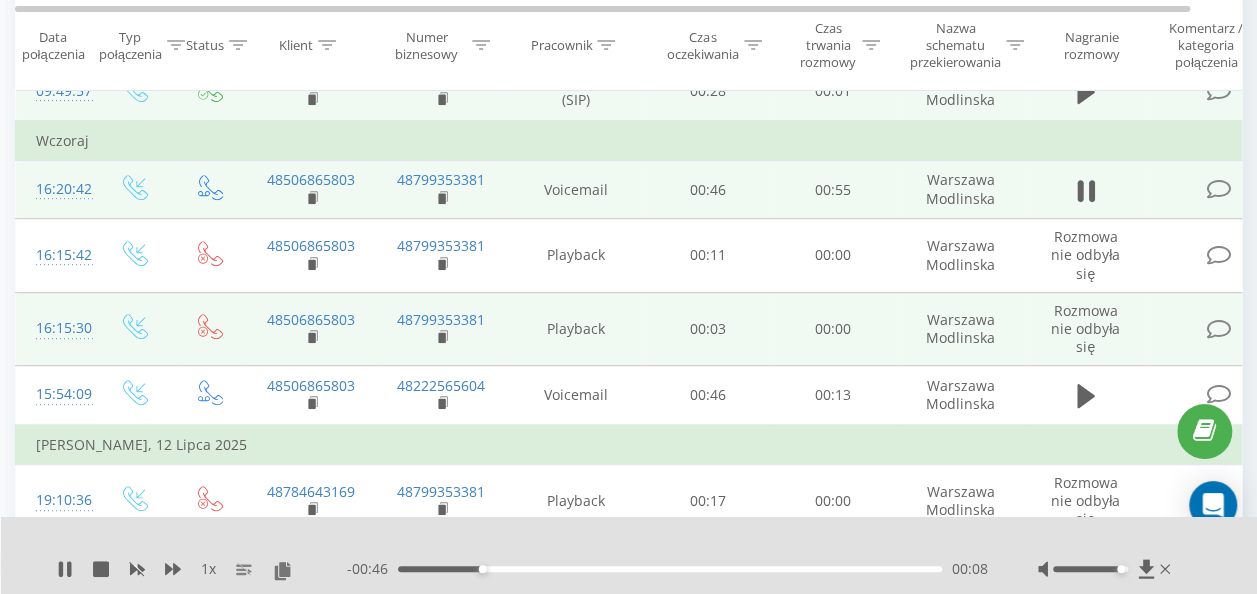 scroll, scrollTop: 400, scrollLeft: 0, axis: vertical 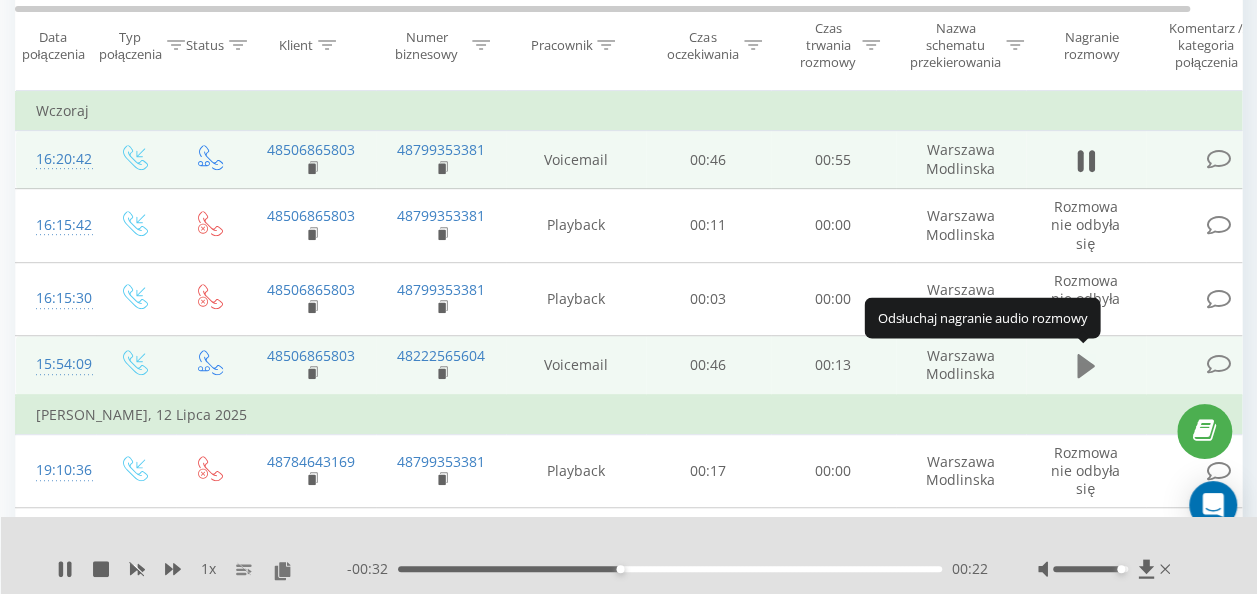 click 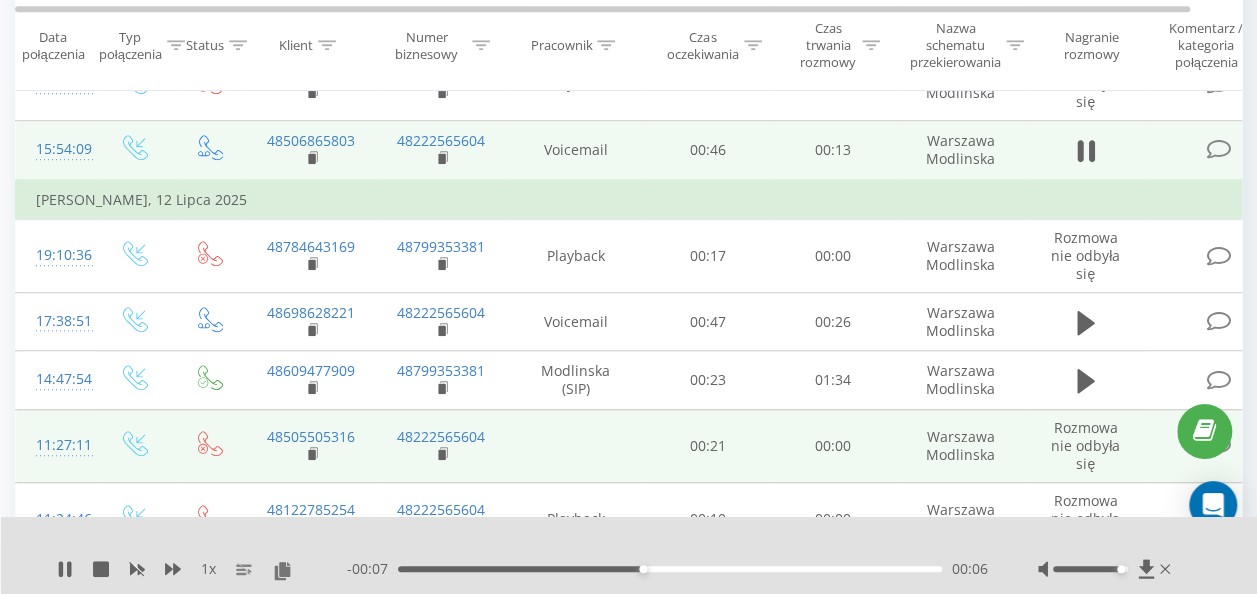scroll, scrollTop: 600, scrollLeft: 0, axis: vertical 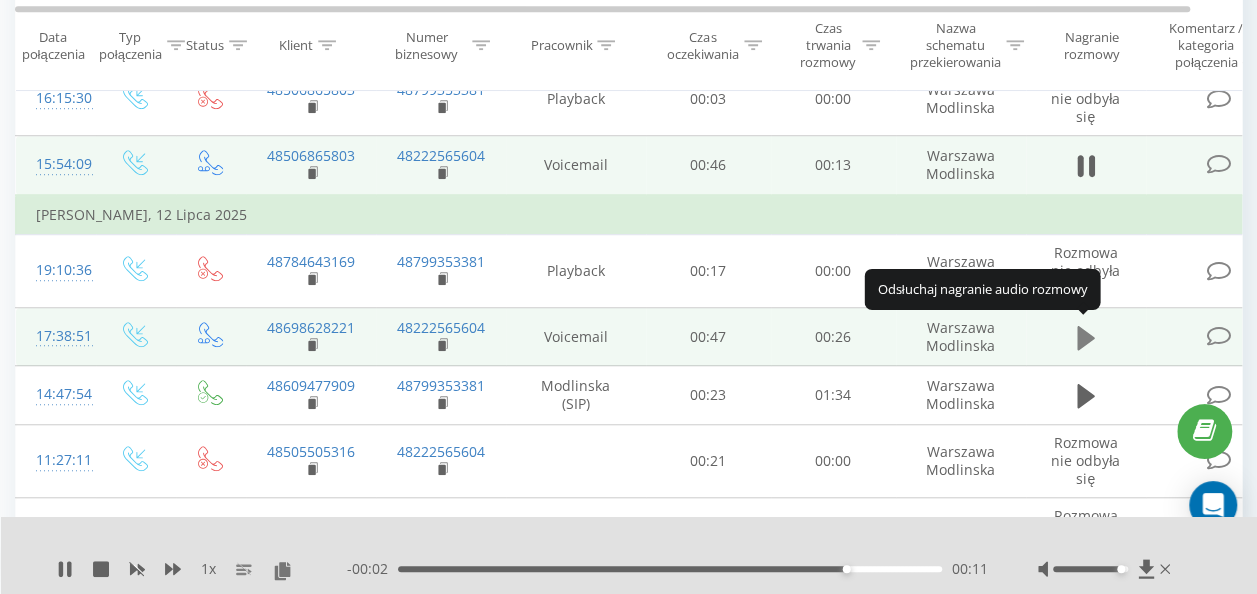 click 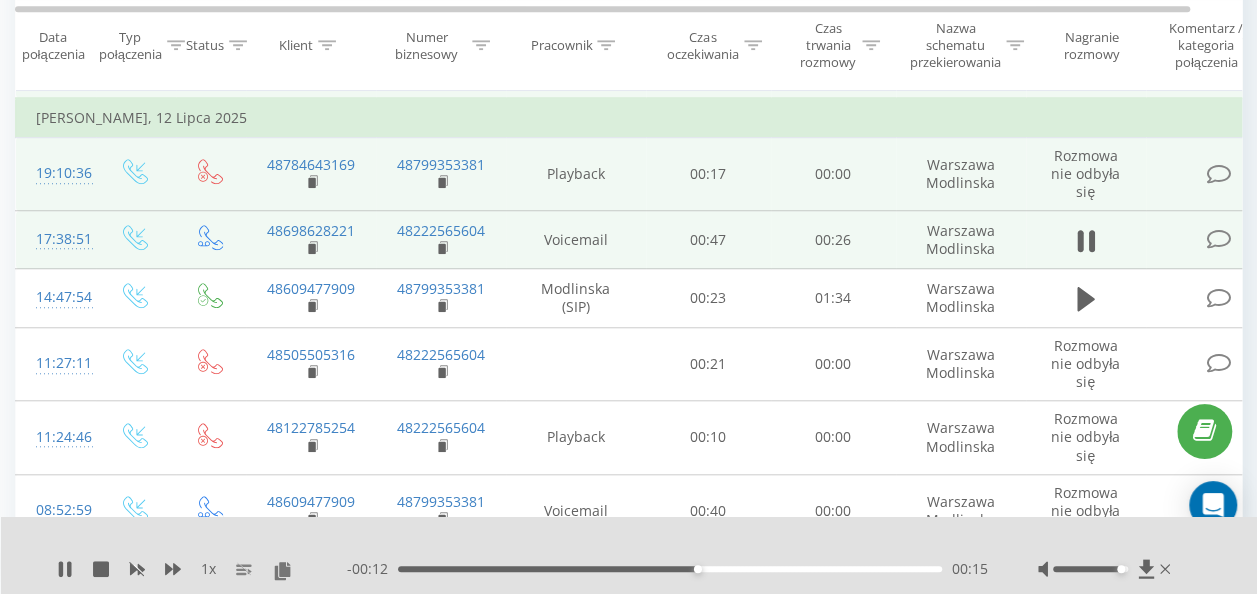 scroll, scrollTop: 700, scrollLeft: 0, axis: vertical 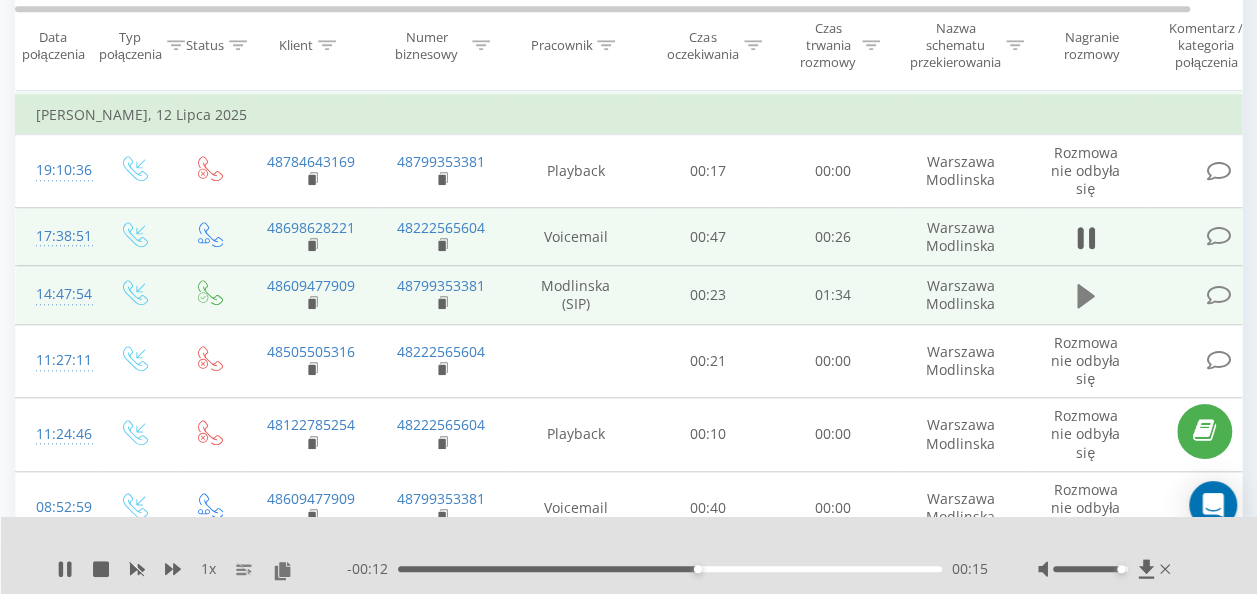 click 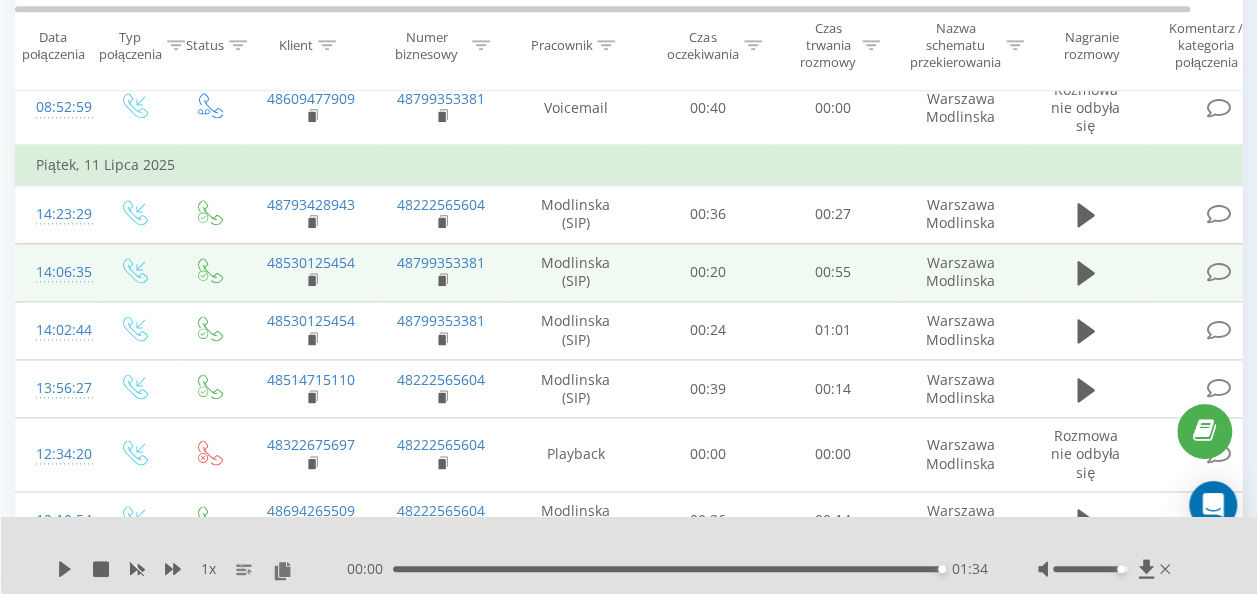 scroll, scrollTop: 1200, scrollLeft: 0, axis: vertical 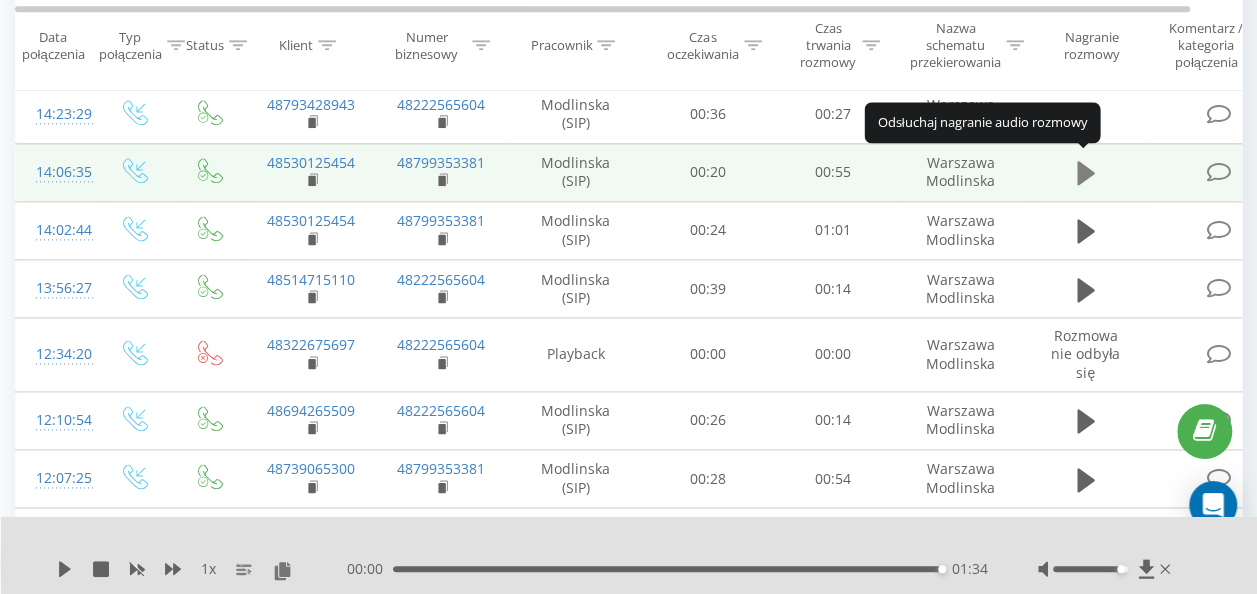click 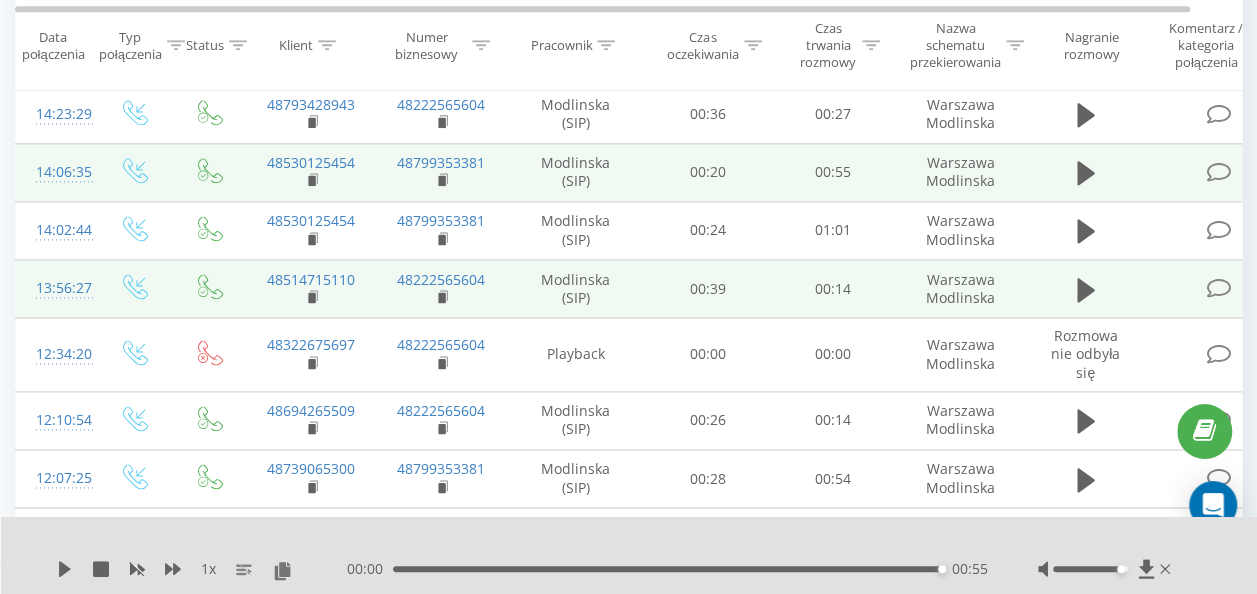 click at bounding box center [1086, 289] 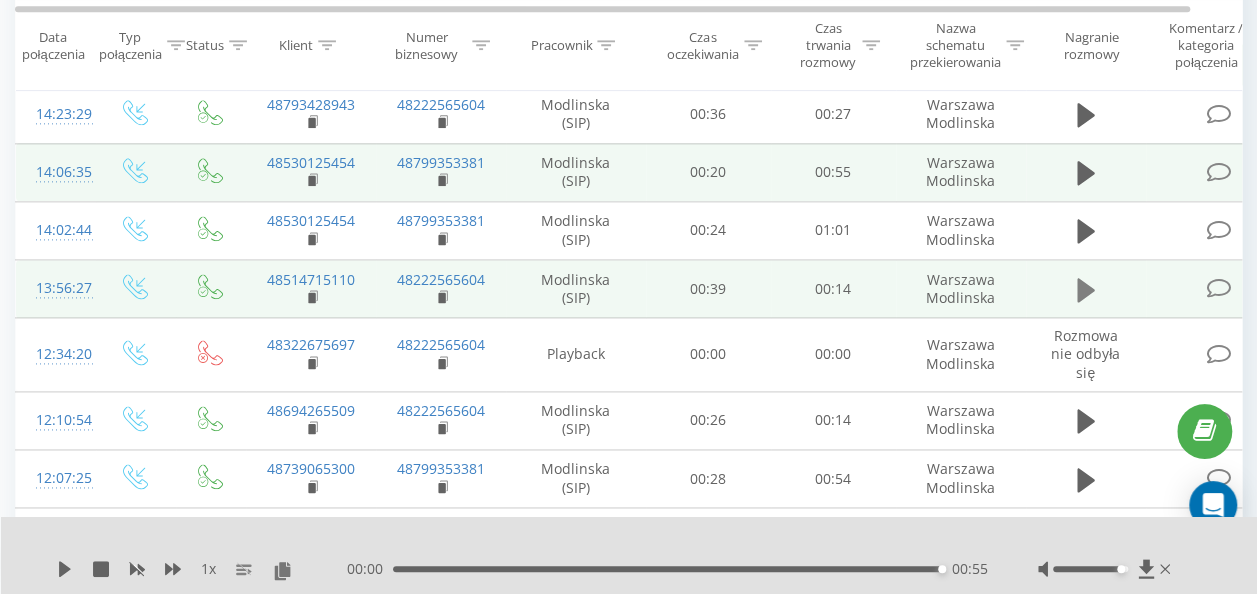 click 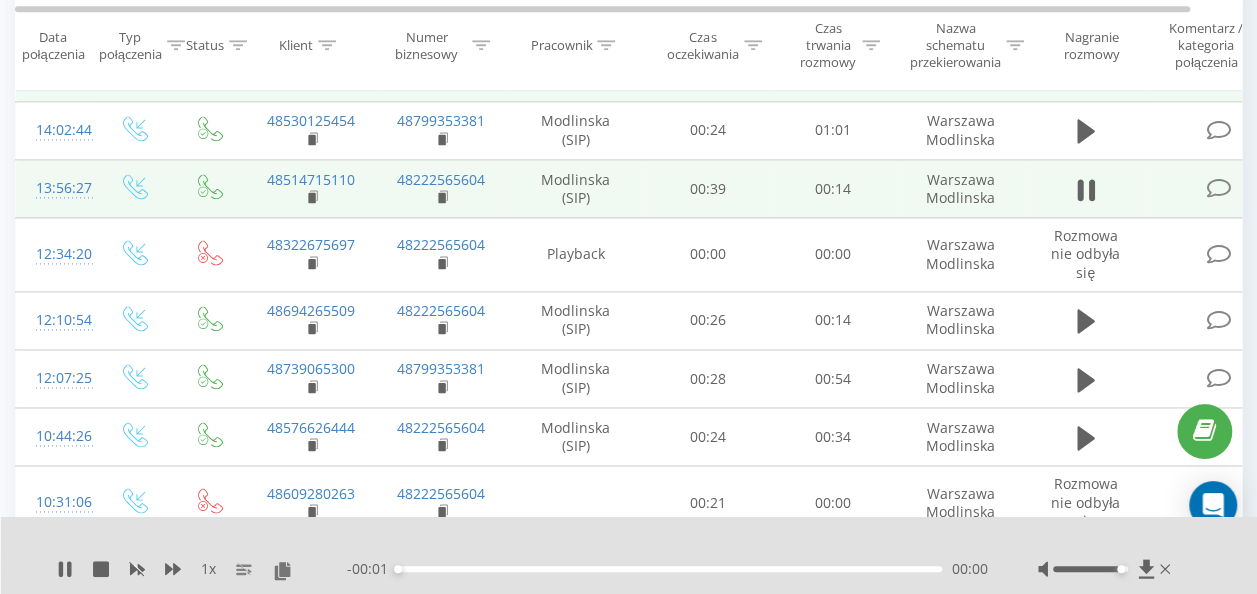 scroll, scrollTop: 1400, scrollLeft: 0, axis: vertical 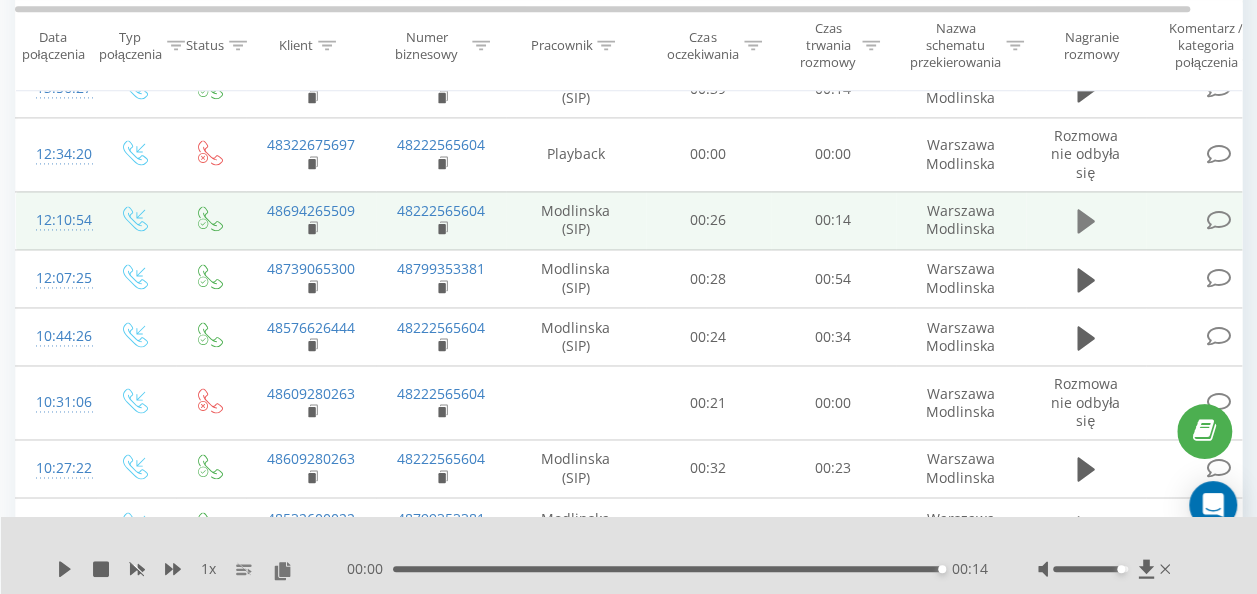 click 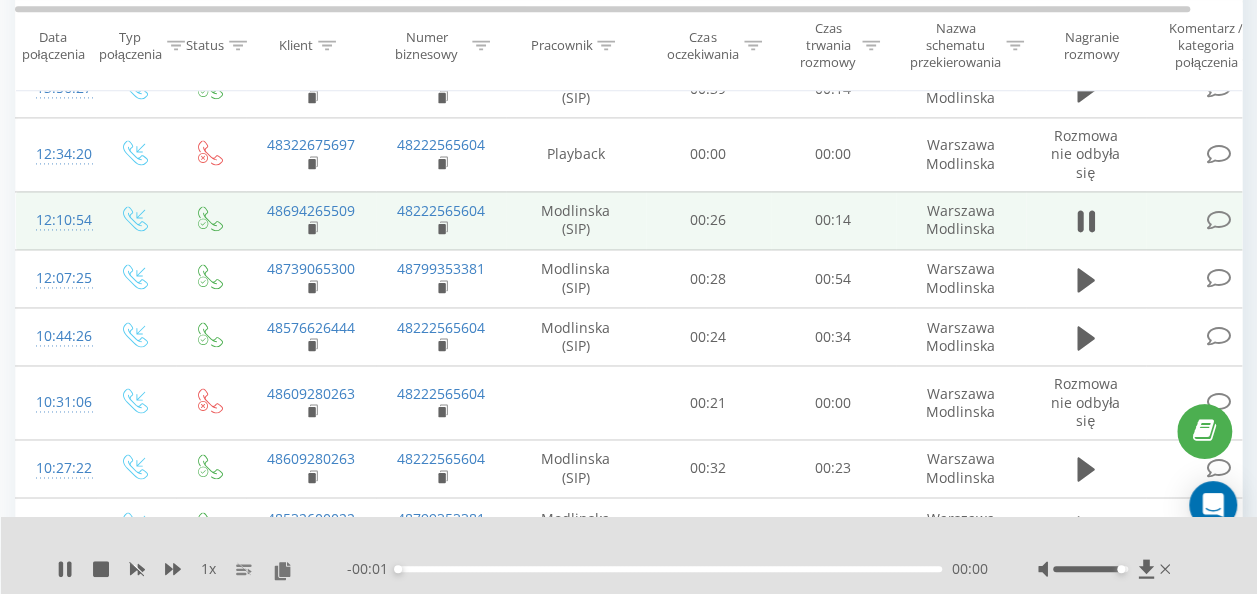 scroll, scrollTop: 1500, scrollLeft: 0, axis: vertical 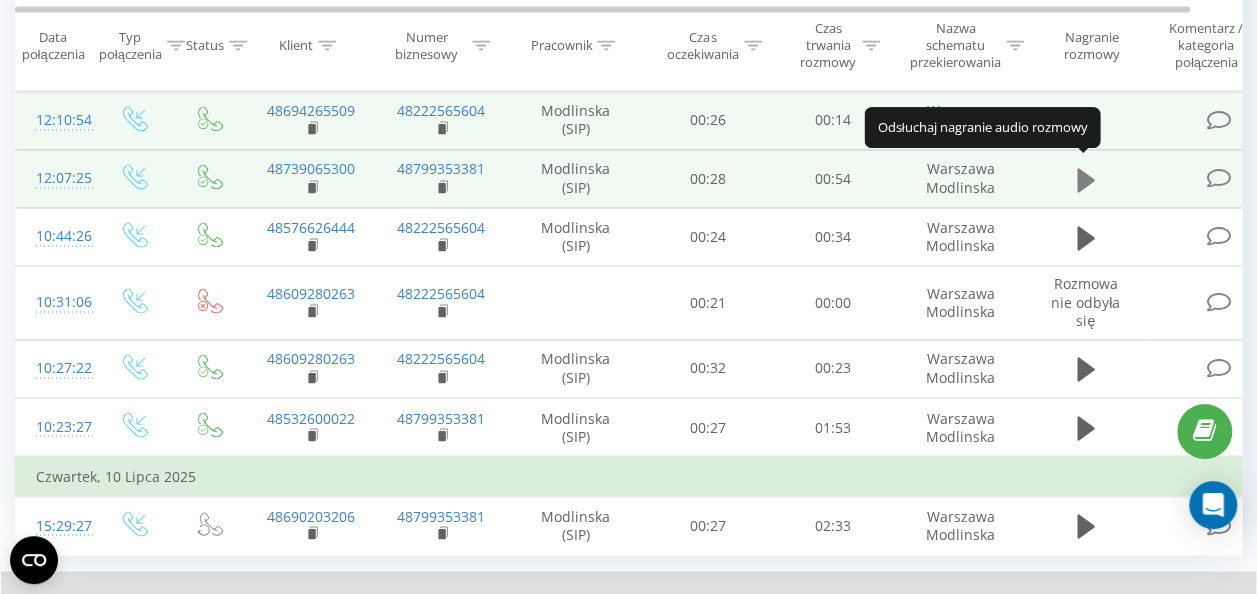click 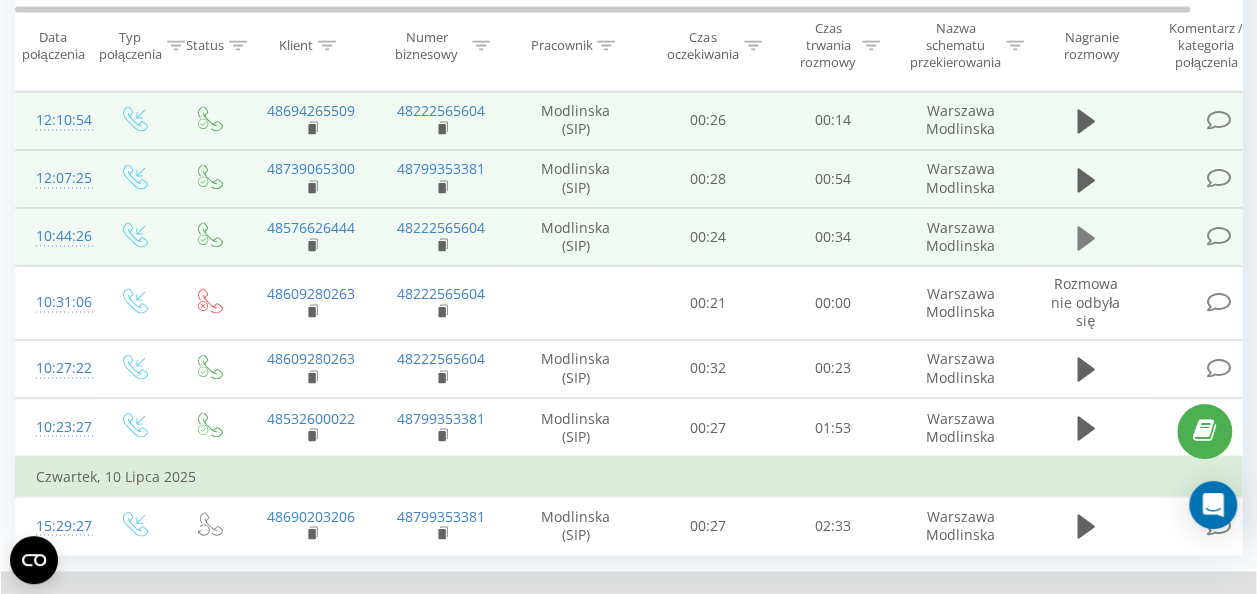 click 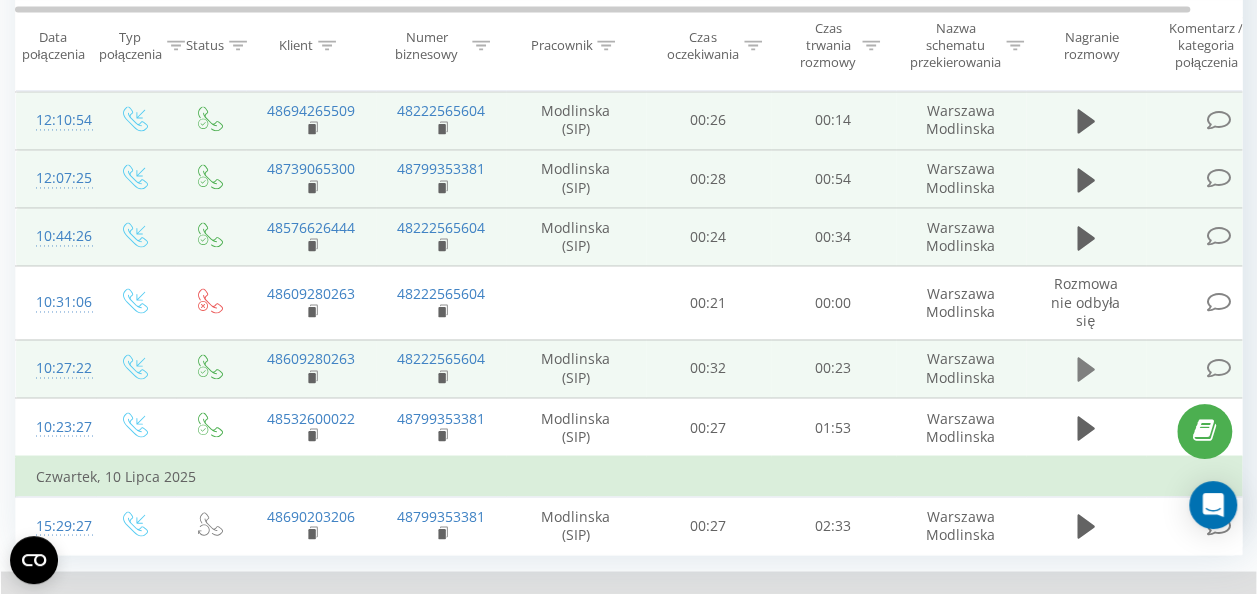 click 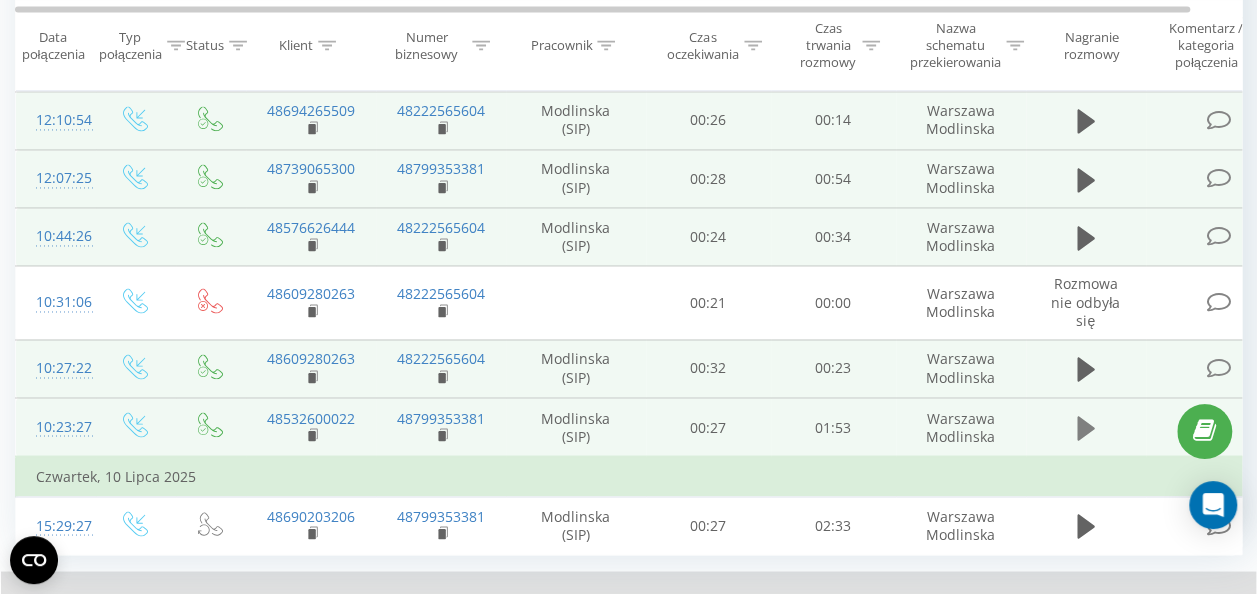 click at bounding box center (1086, 428) 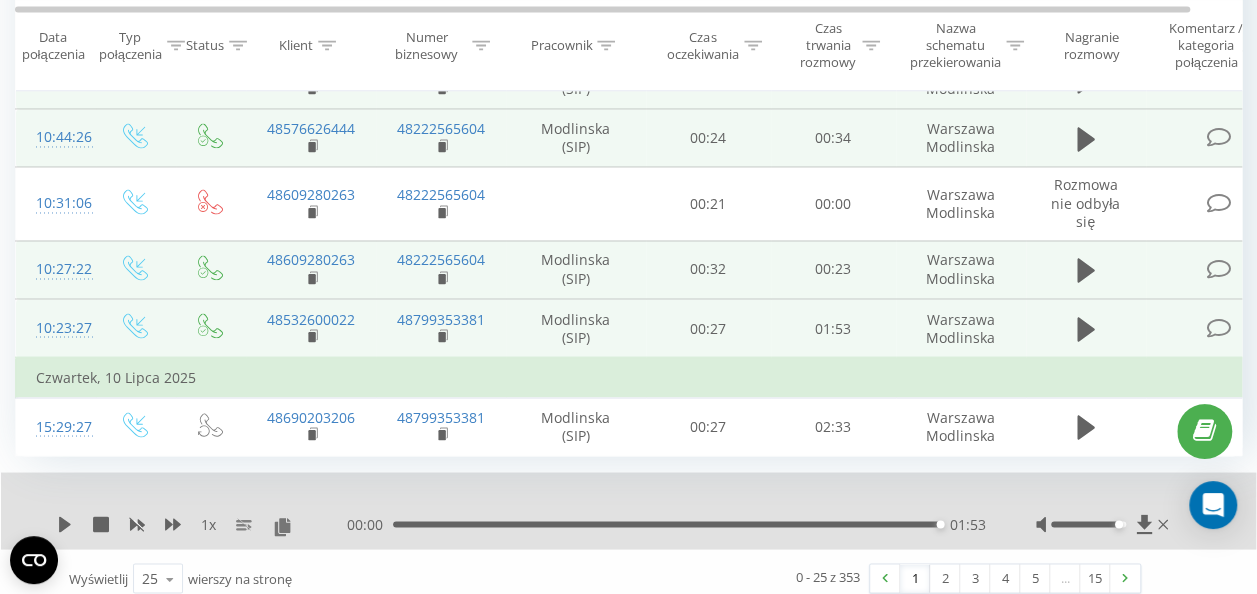 scroll, scrollTop: 1603, scrollLeft: 0, axis: vertical 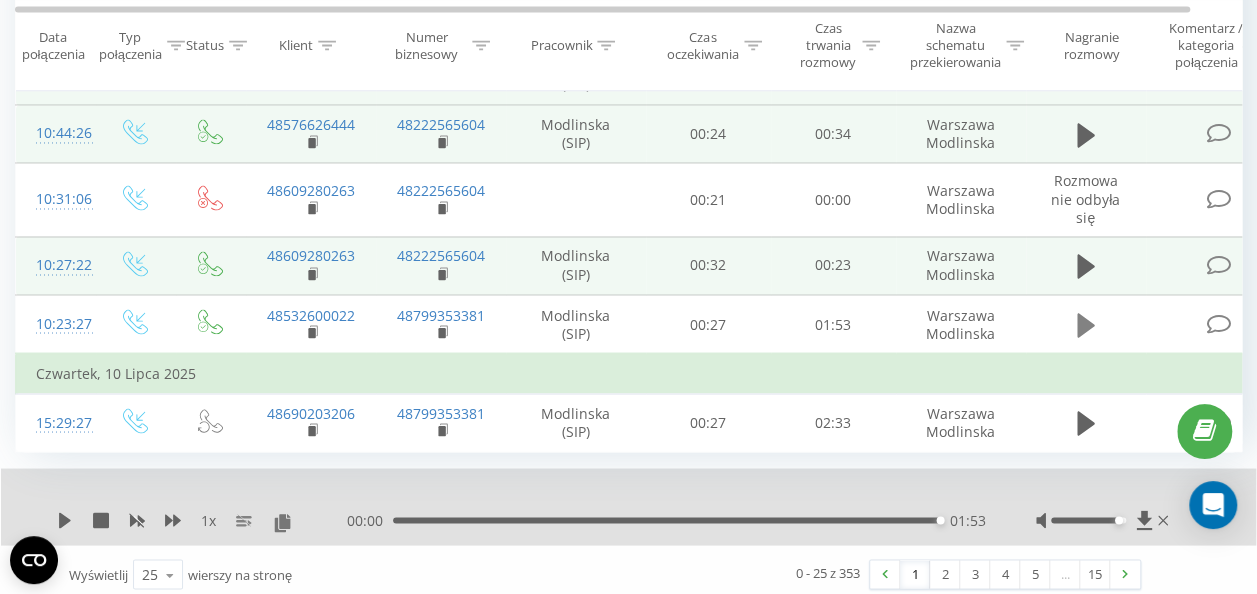 click 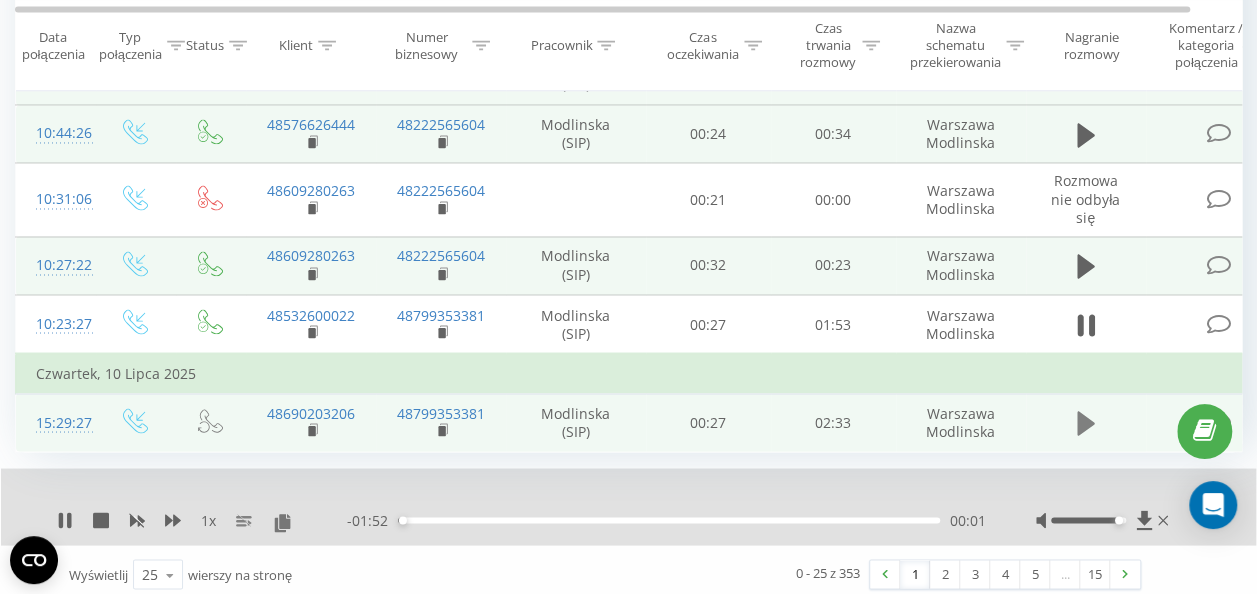 click 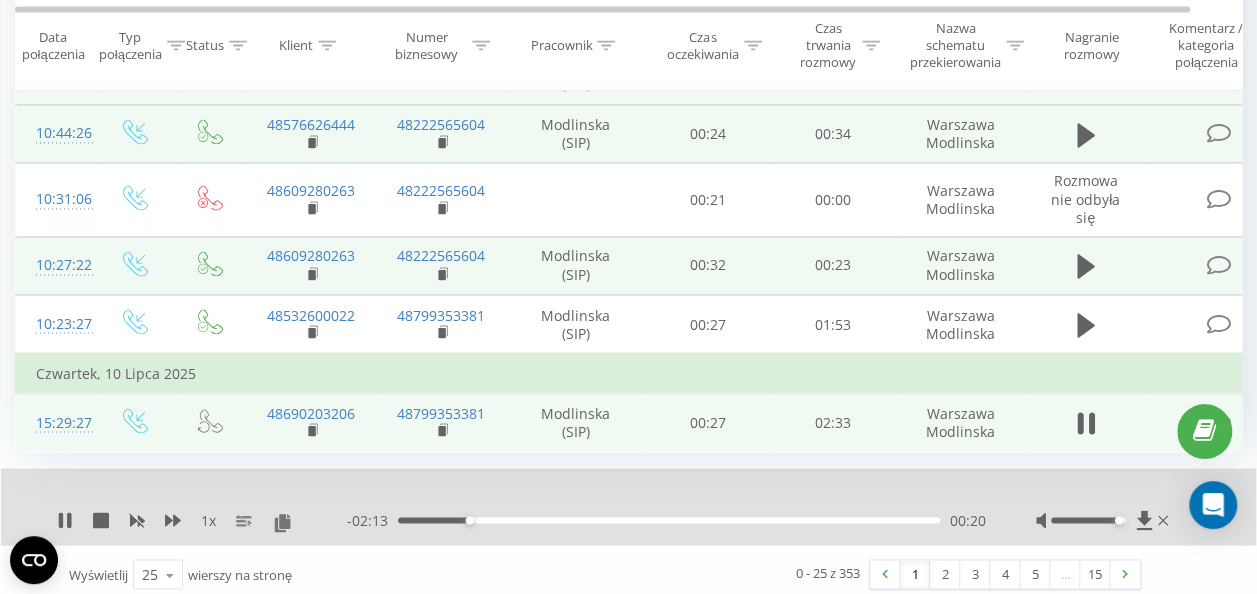 click on "1 x  - 02:13 00:20   00:20" at bounding box center [628, 506] 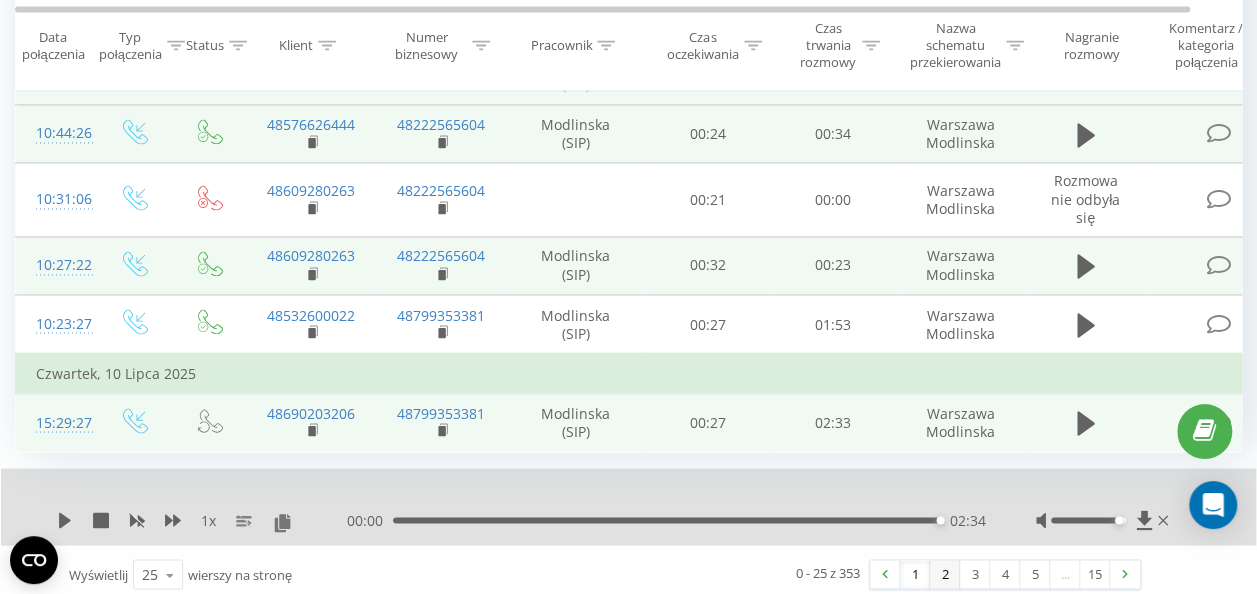 click on "2" at bounding box center [945, 574] 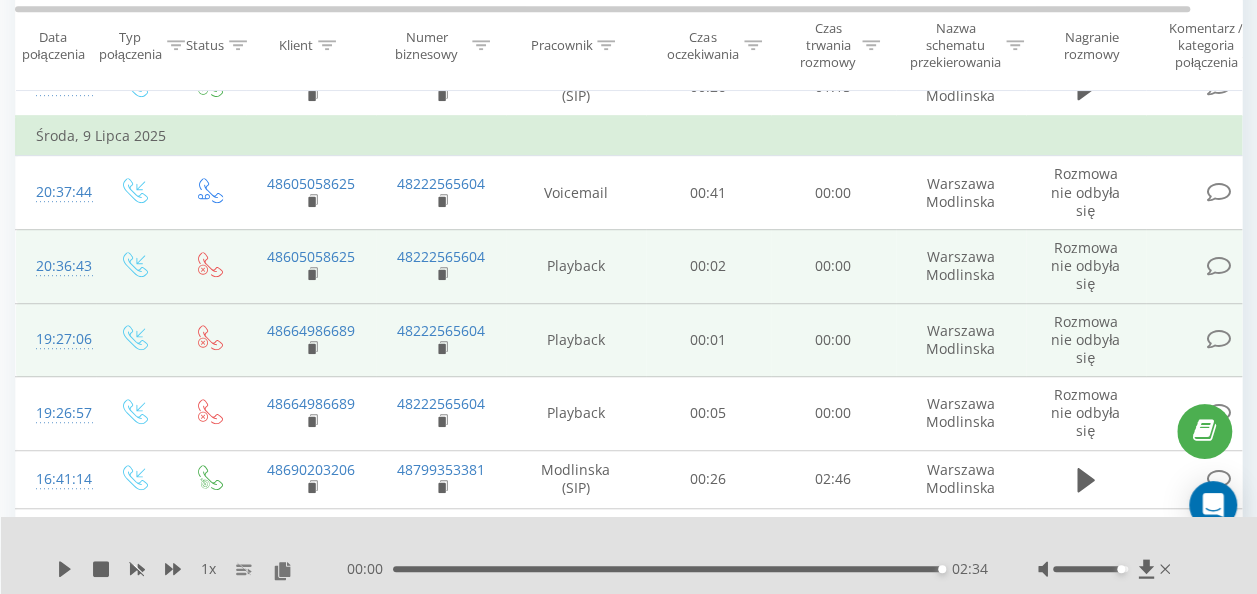 scroll, scrollTop: 132, scrollLeft: 0, axis: vertical 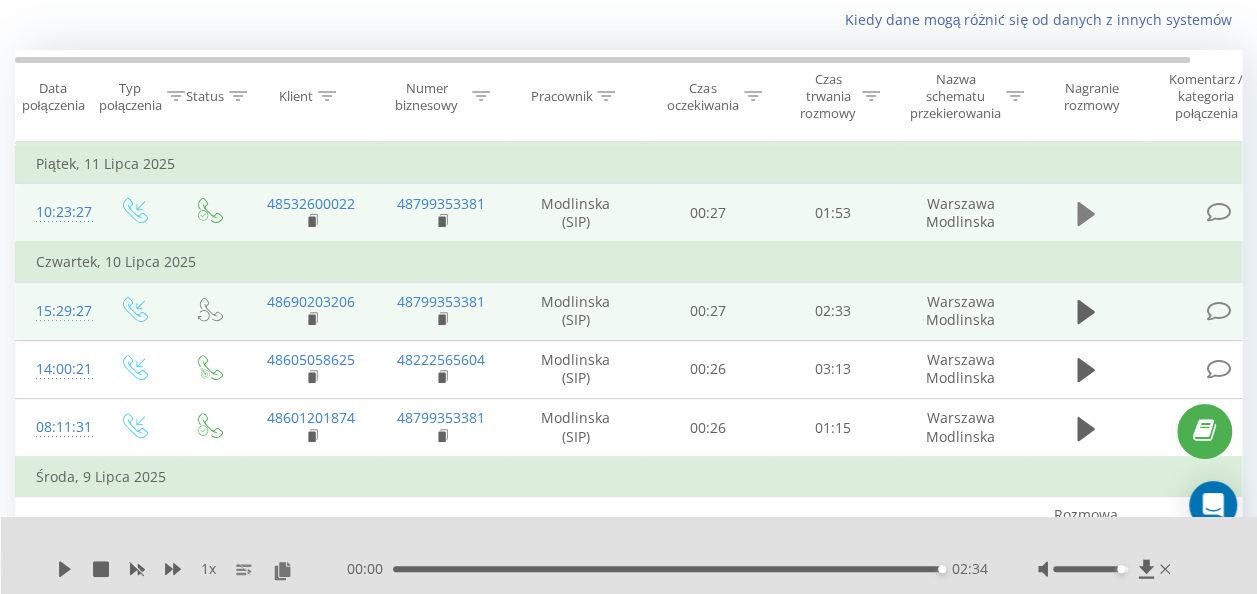 click at bounding box center [1086, 214] 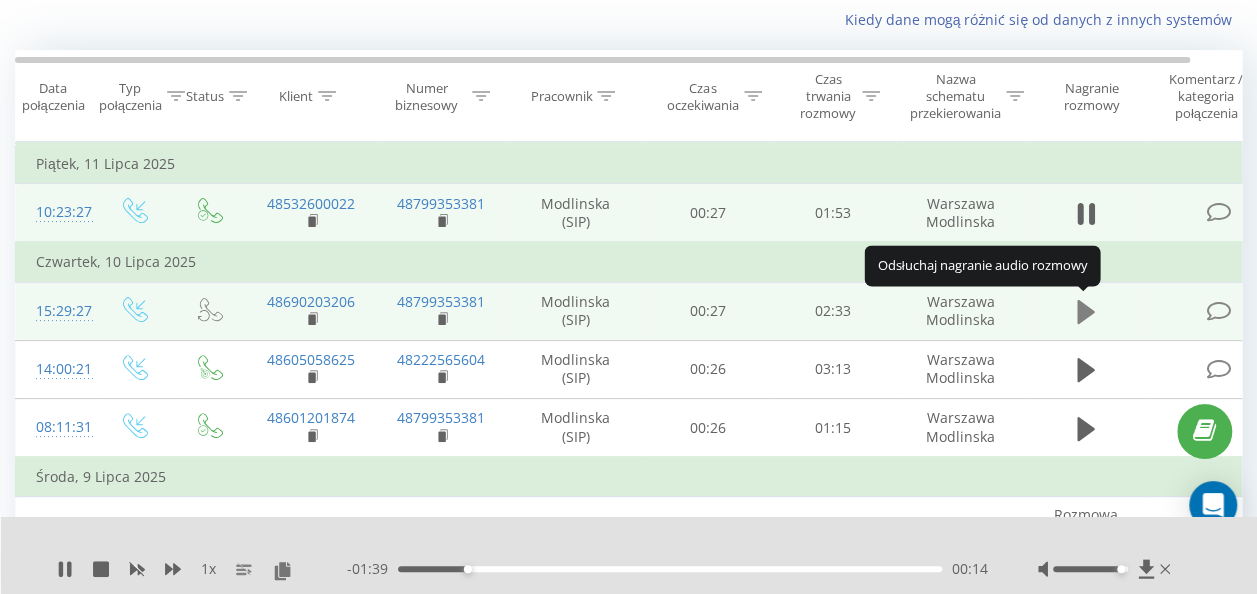click at bounding box center (1086, 312) 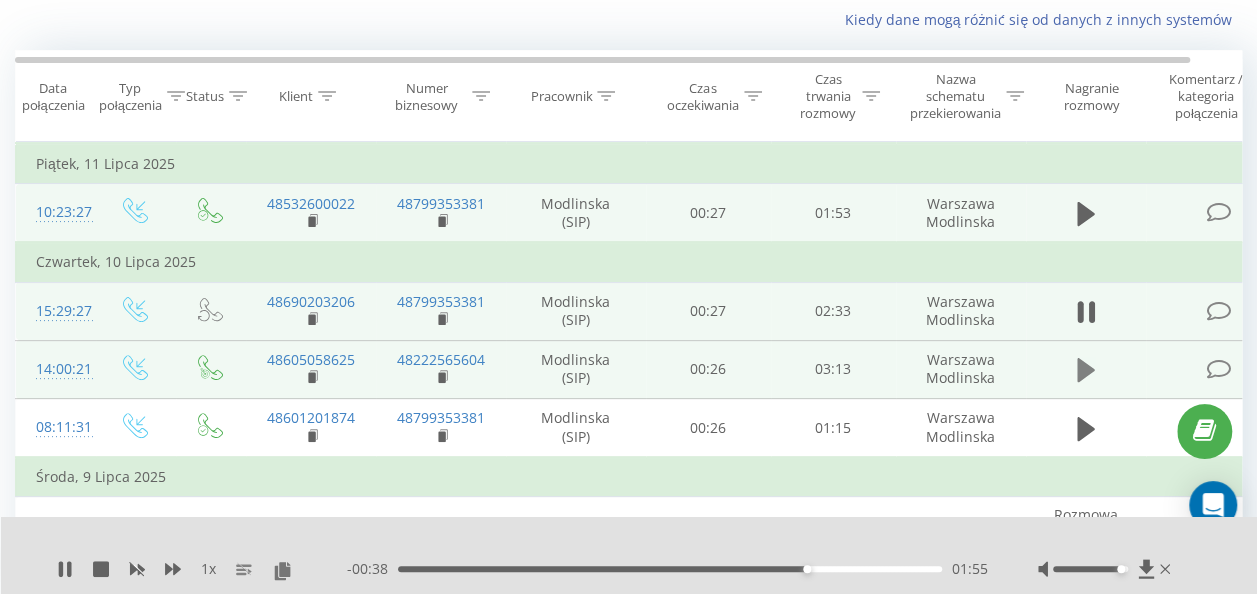 click 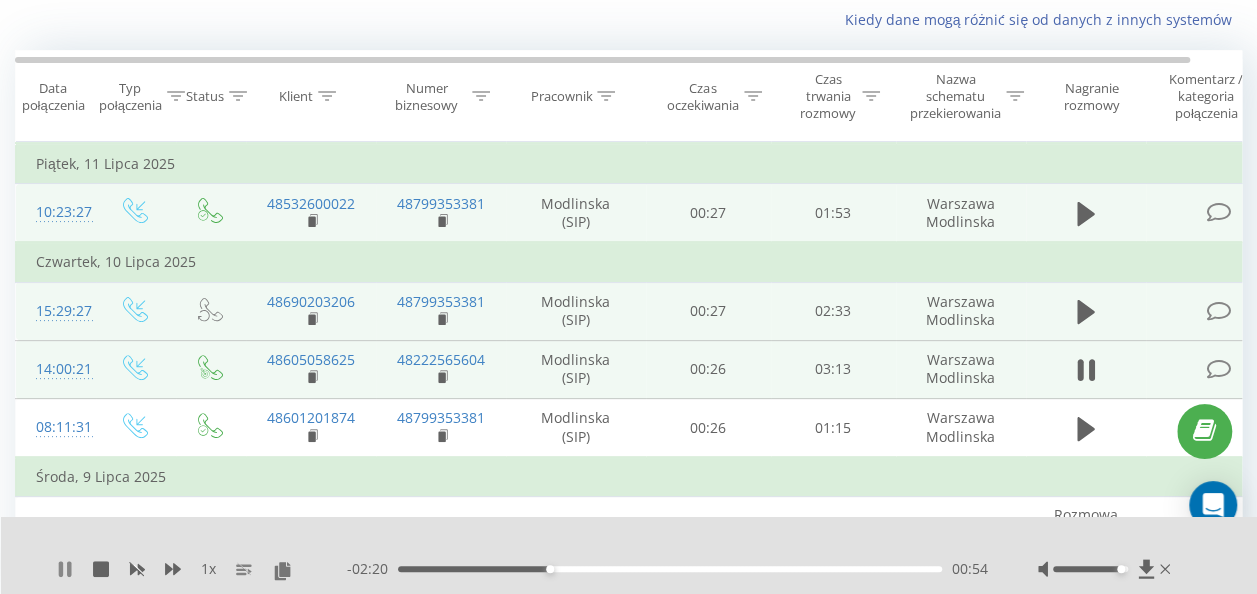 click 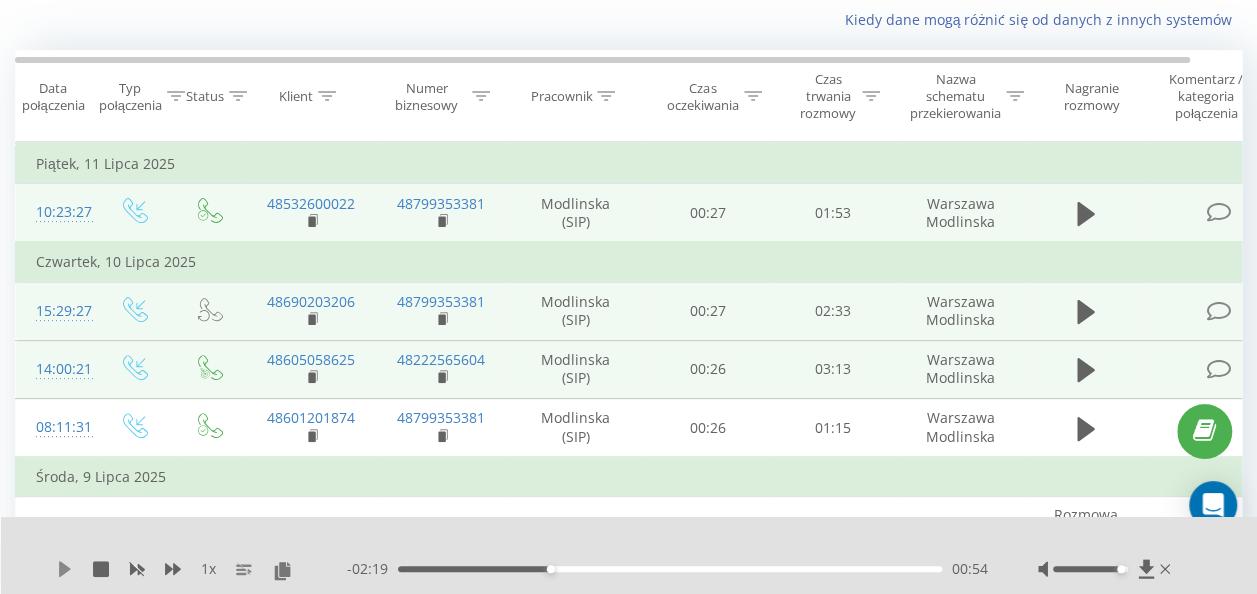 click 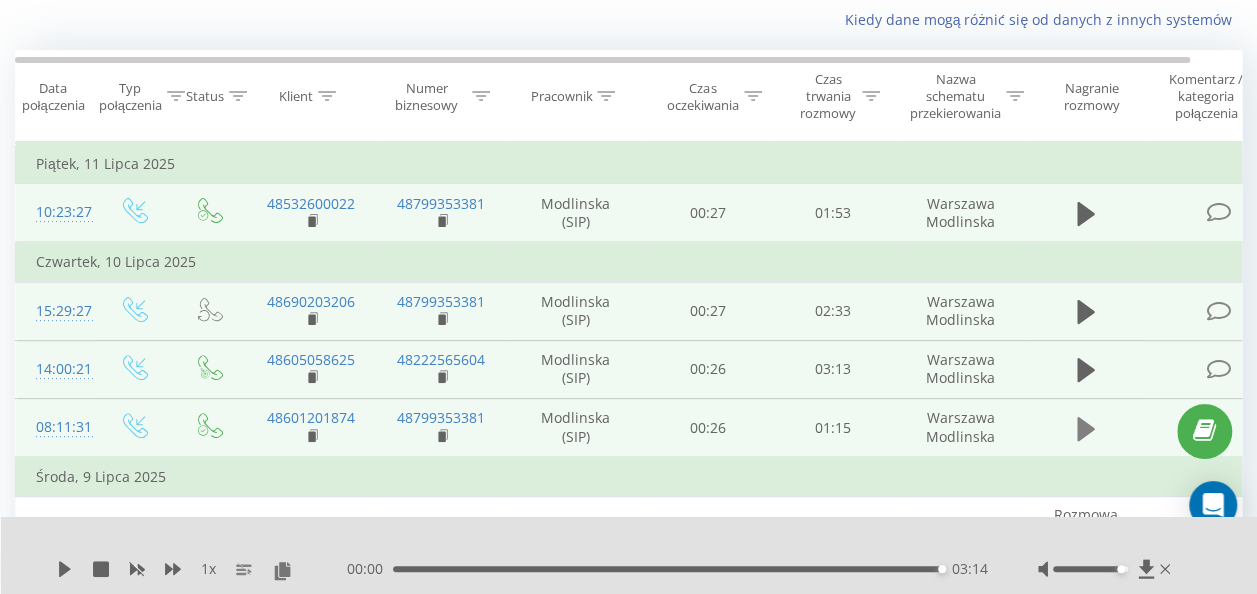 click 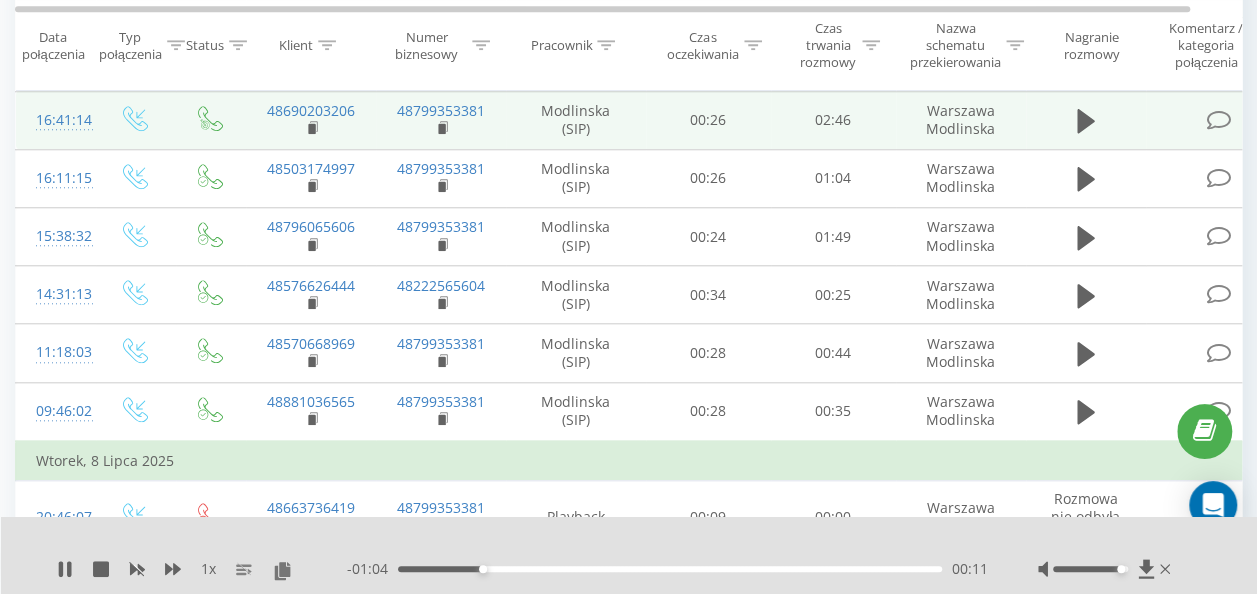 scroll, scrollTop: 732, scrollLeft: 0, axis: vertical 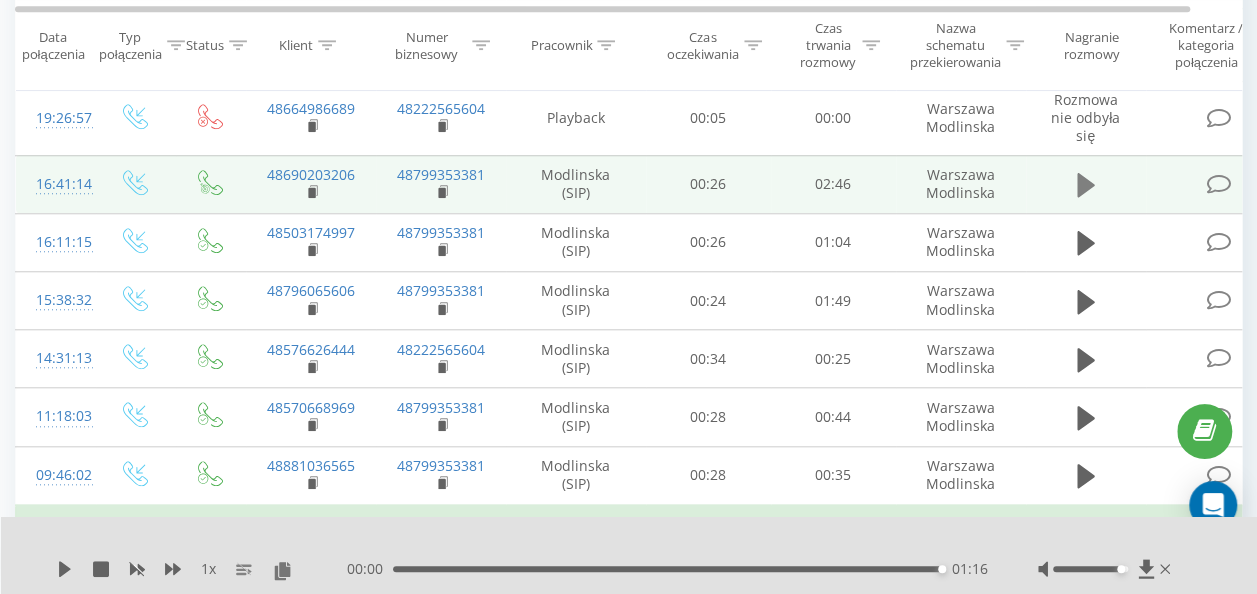 click 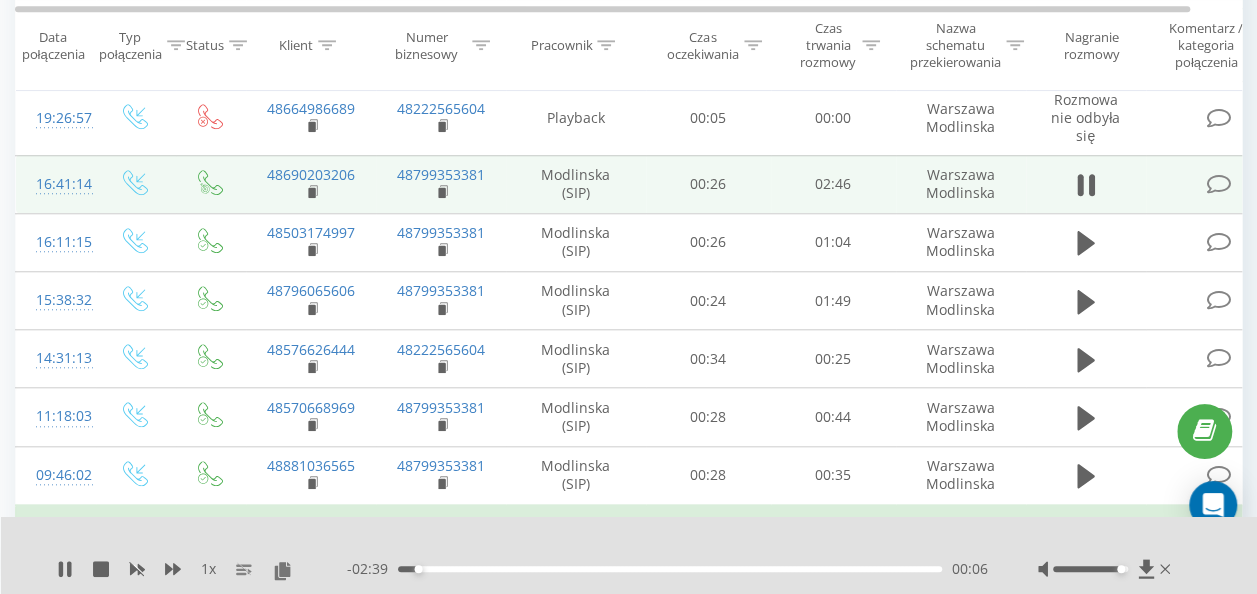 click at bounding box center (1086, 184) 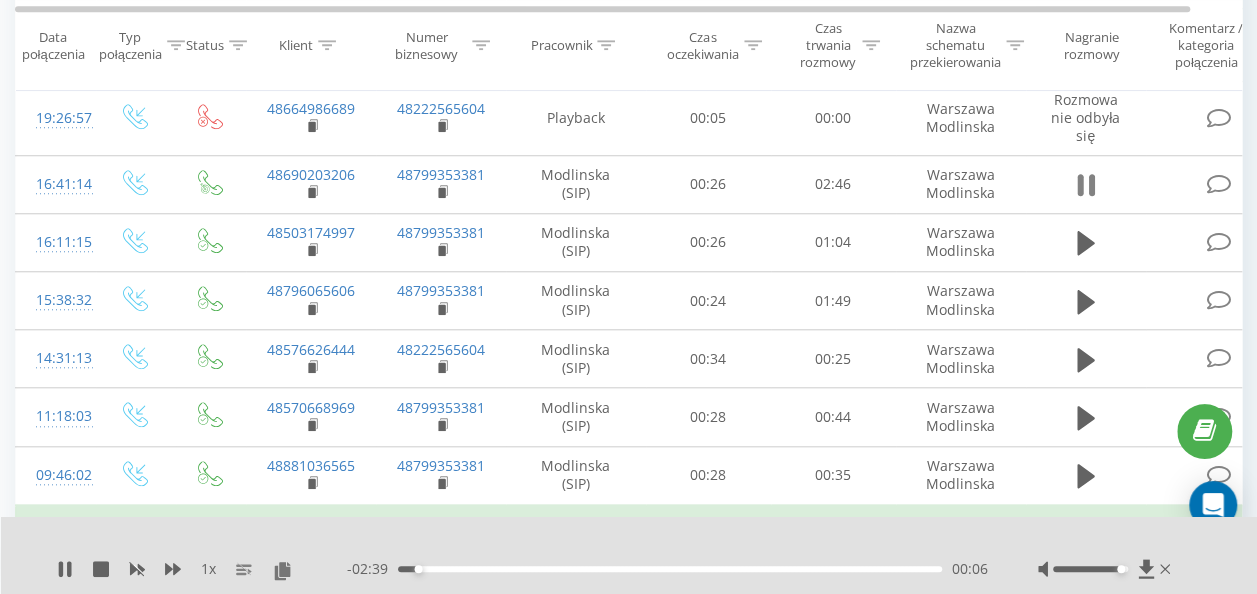 click 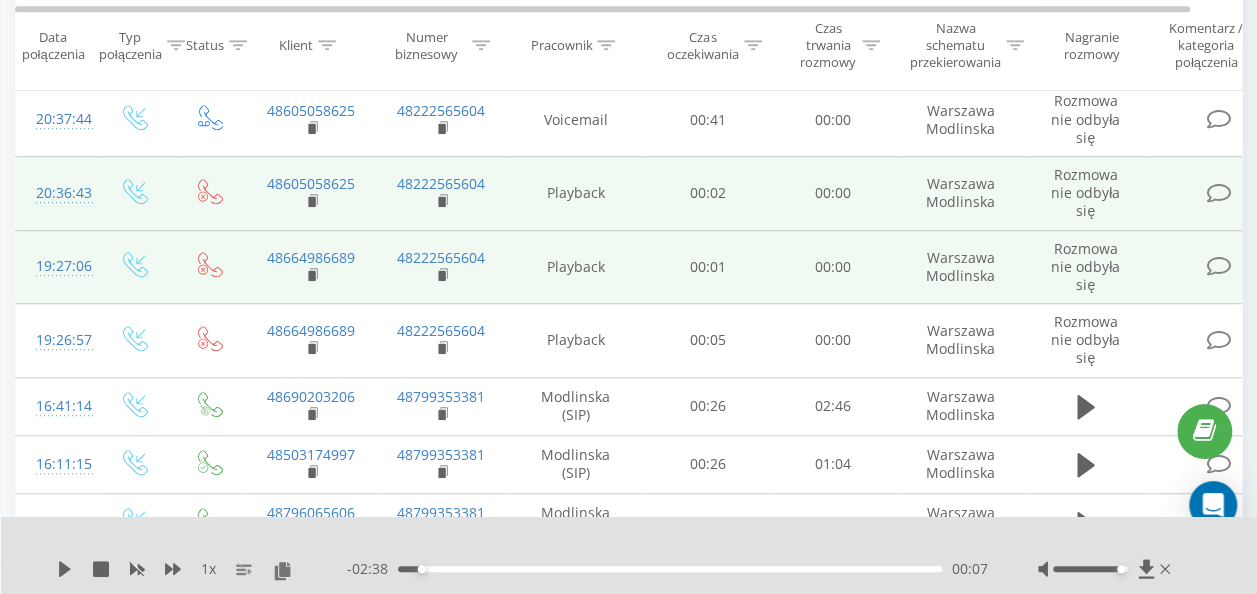 scroll, scrollTop: 568, scrollLeft: 0, axis: vertical 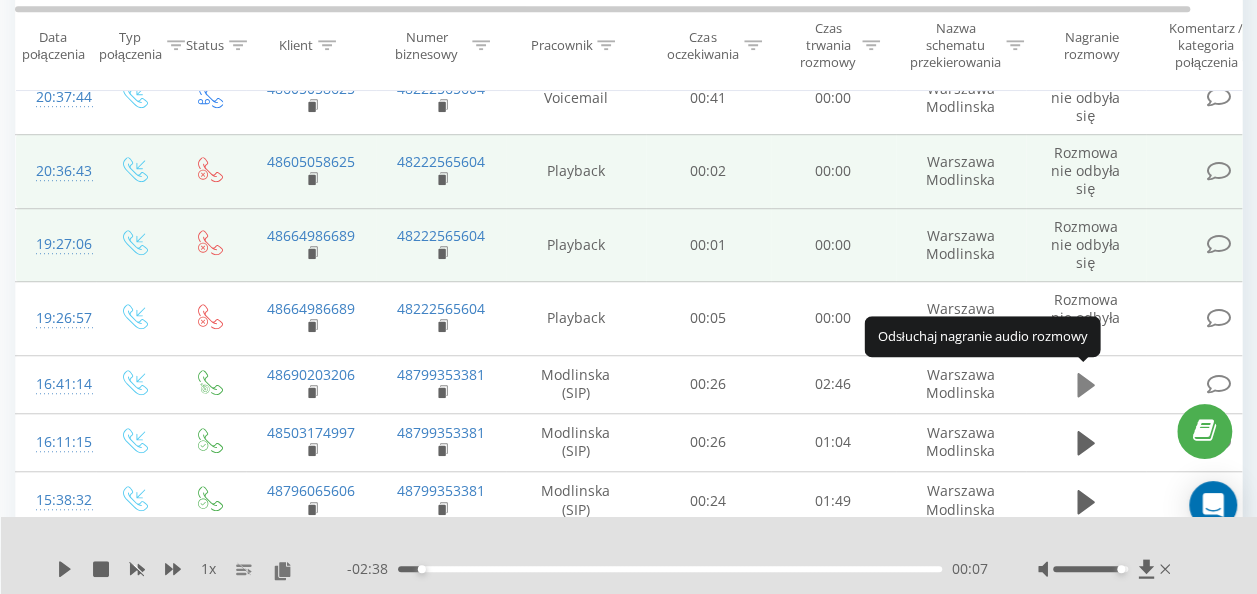 click 